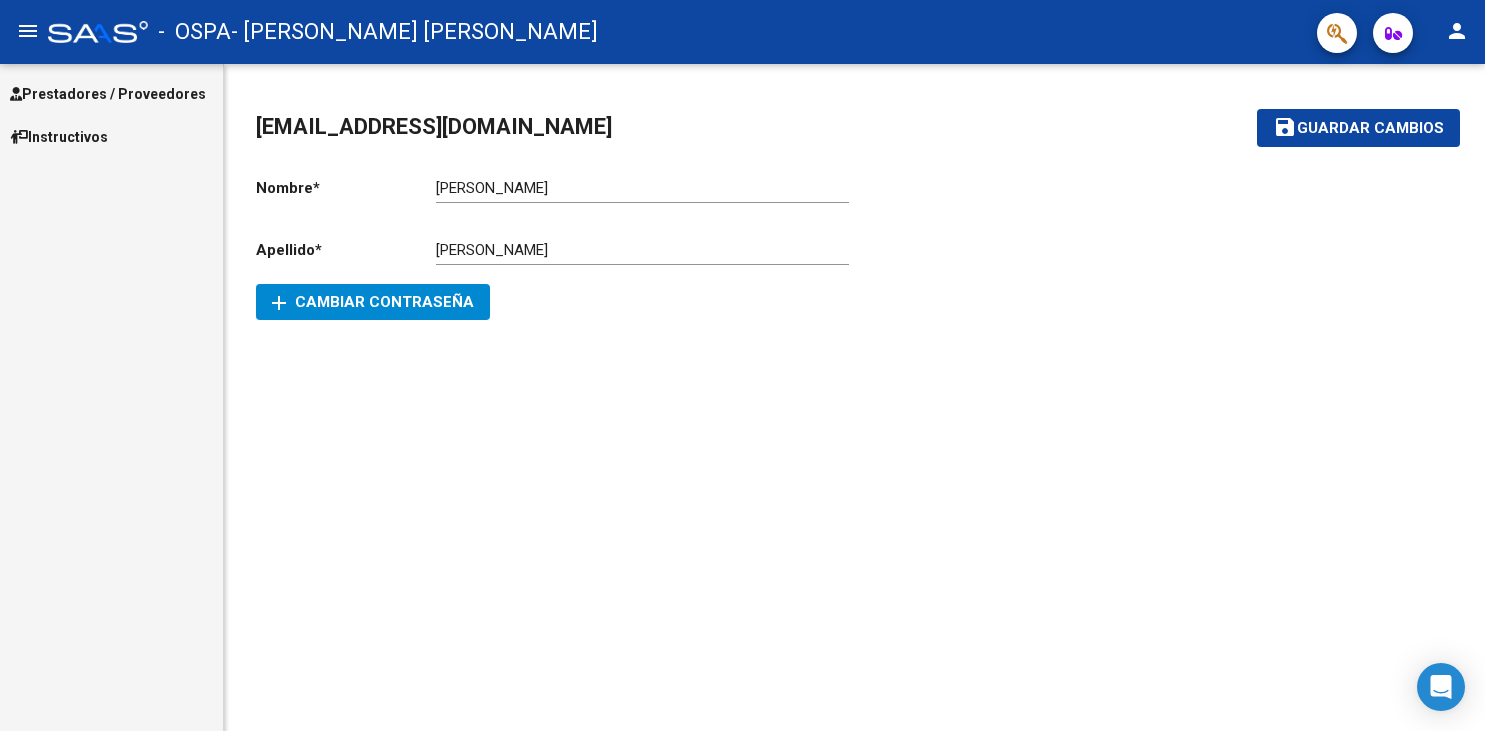 scroll, scrollTop: 0, scrollLeft: 0, axis: both 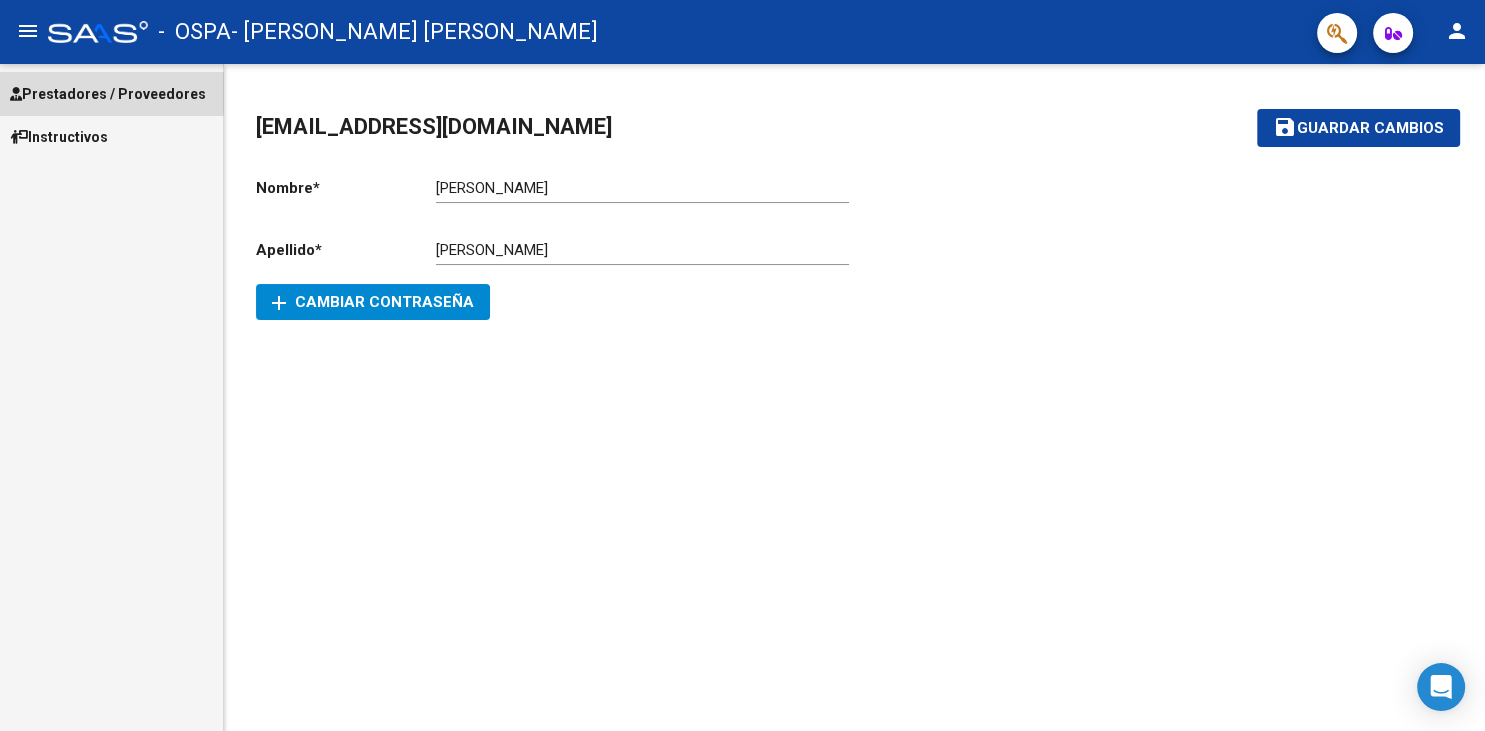 click on "Prestadores / Proveedores" at bounding box center (108, 94) 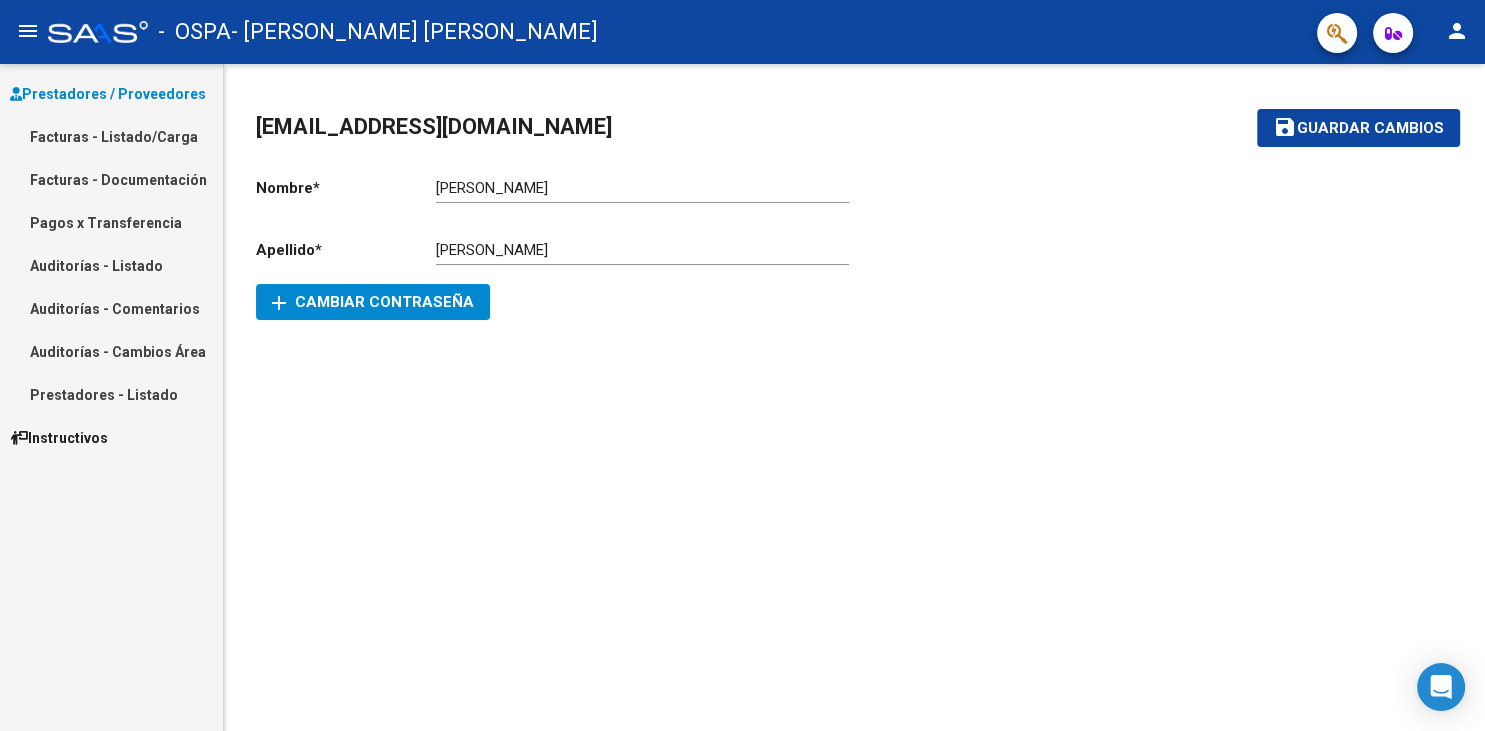 click on "Facturas - Listado/Carga" at bounding box center [111, 136] 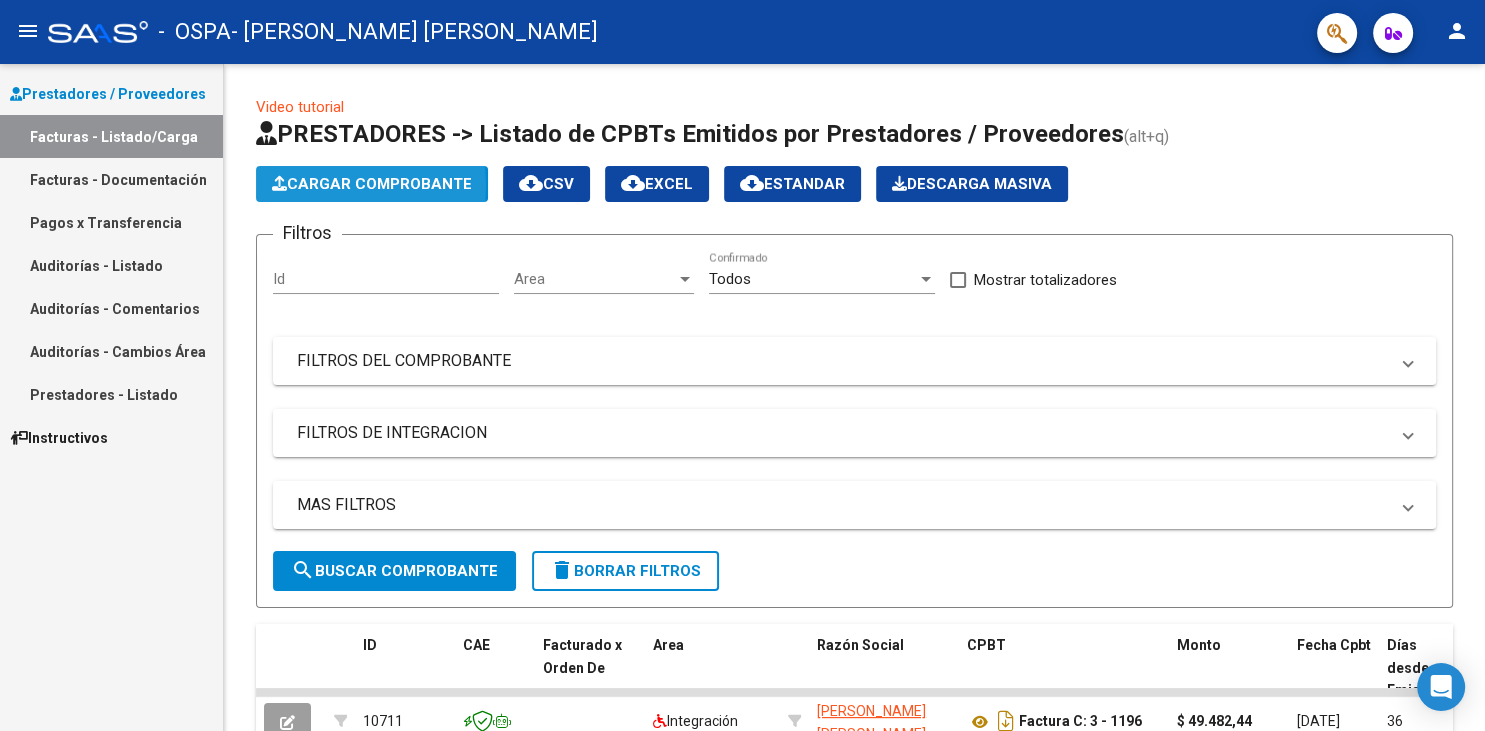 click on "Cargar Comprobante" 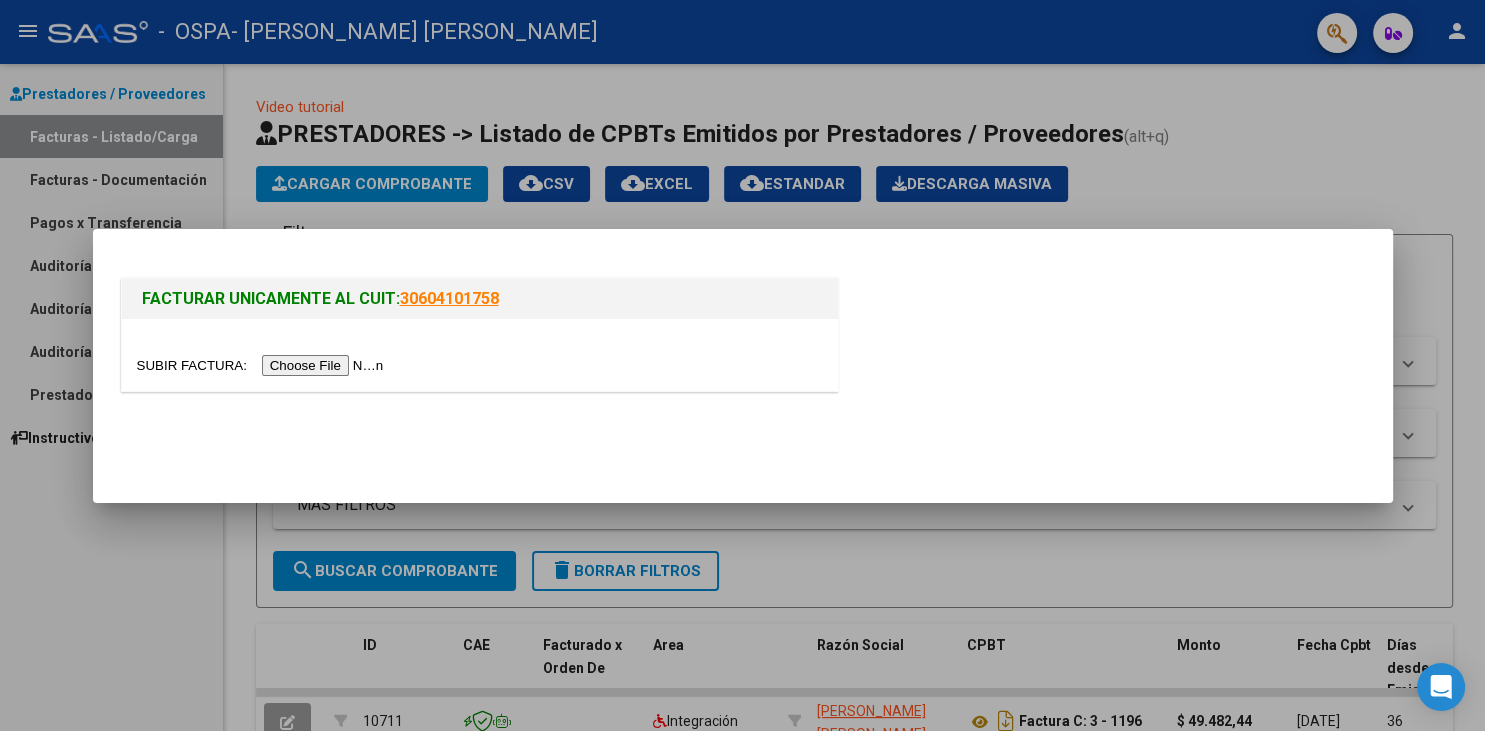 click at bounding box center [263, 365] 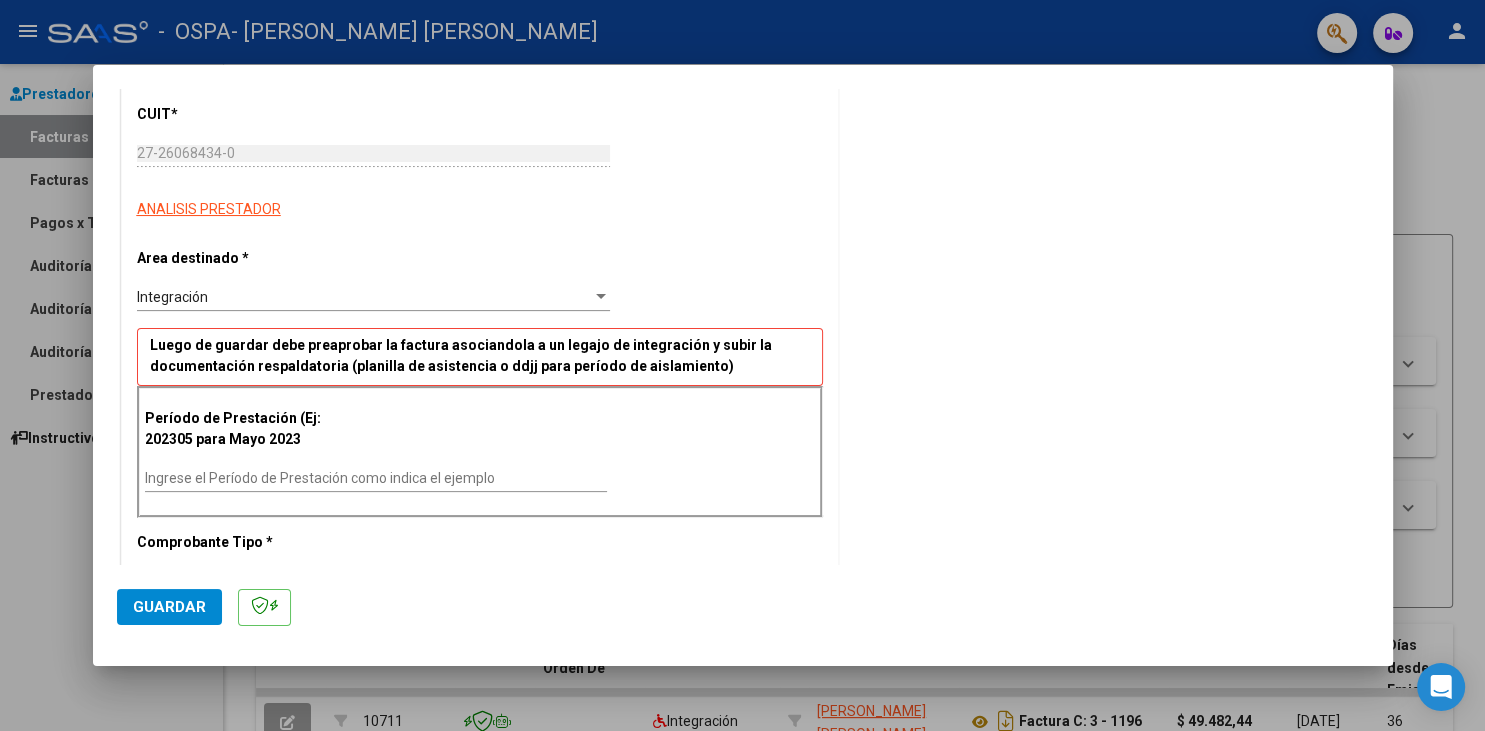 scroll, scrollTop: 302, scrollLeft: 0, axis: vertical 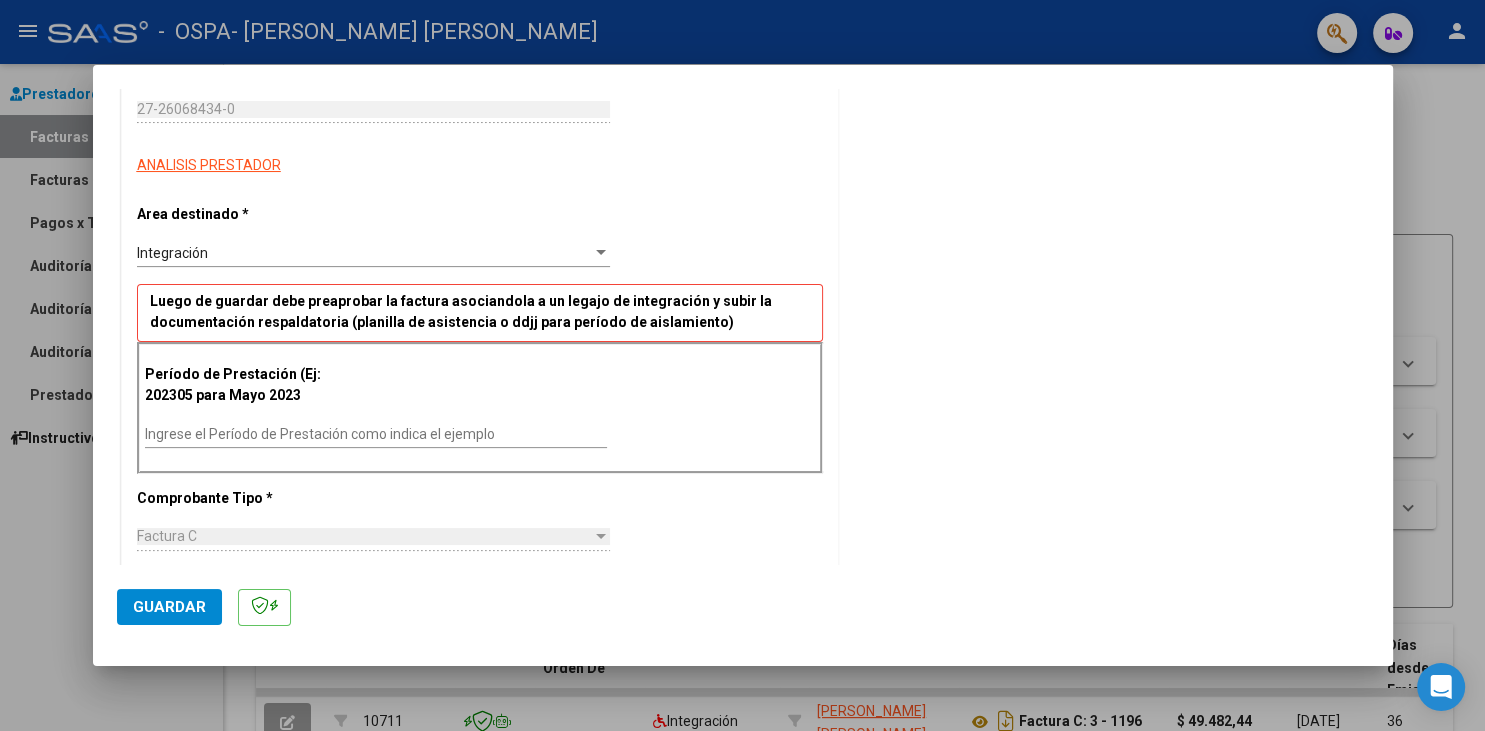click on "Ingrese el Período de Prestación como indica el ejemplo" at bounding box center (376, 434) 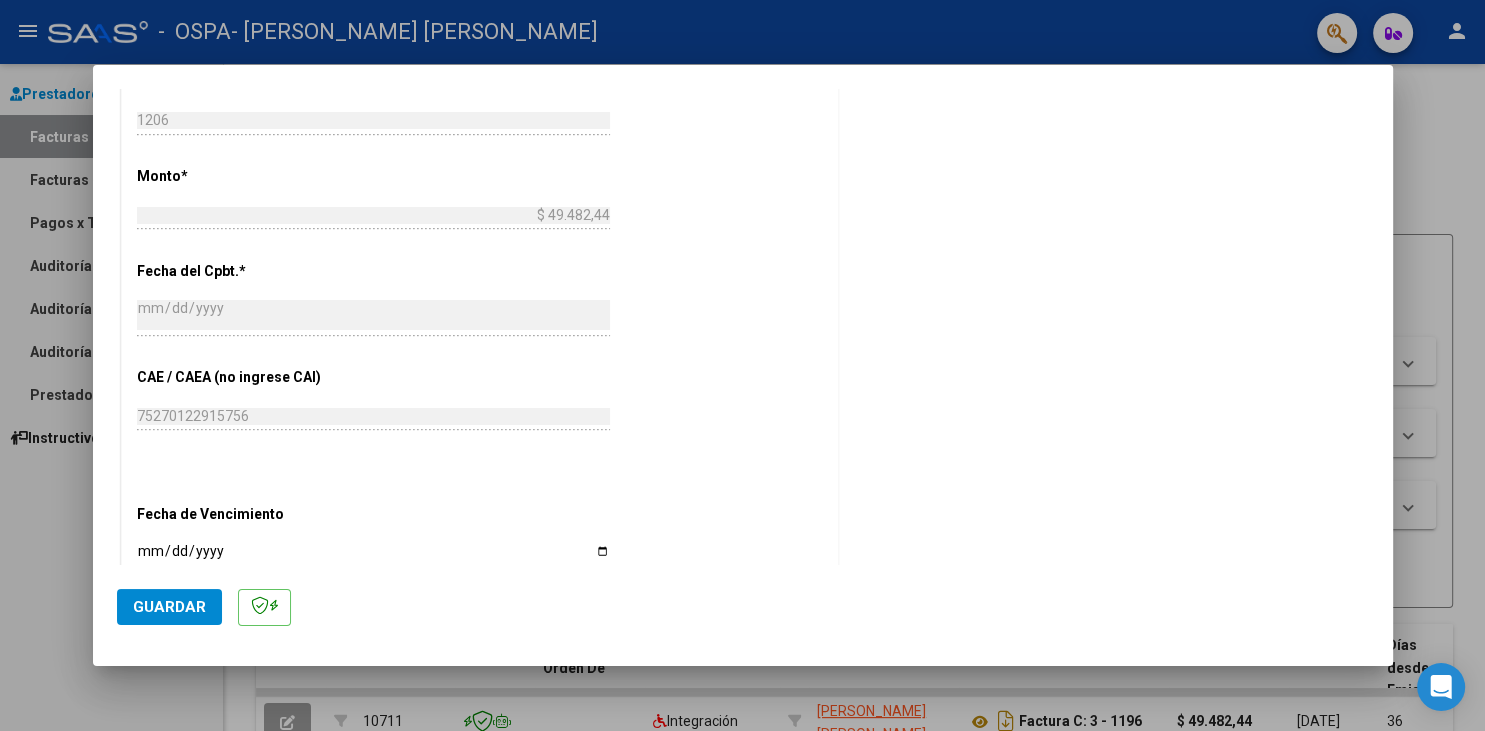 scroll, scrollTop: 1008, scrollLeft: 0, axis: vertical 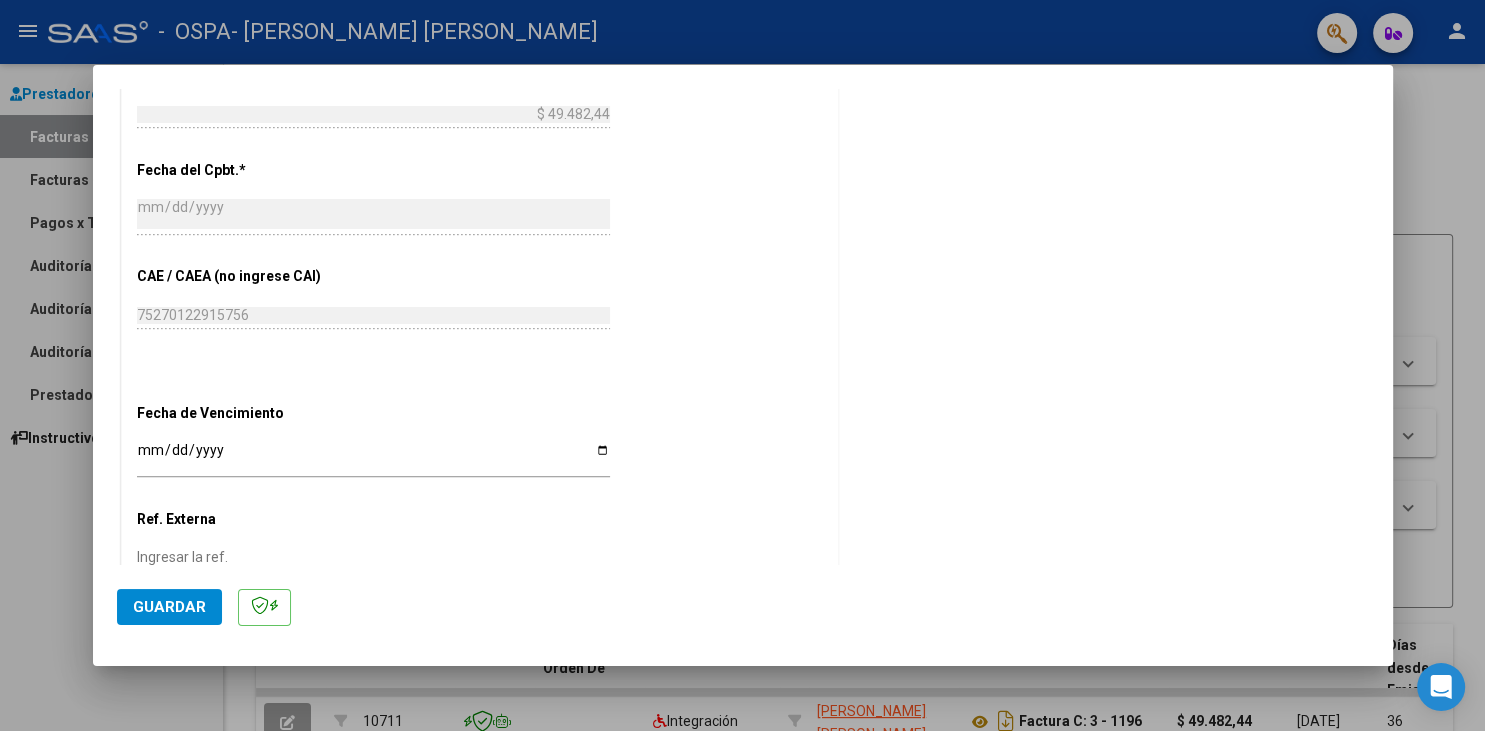 type on "202506" 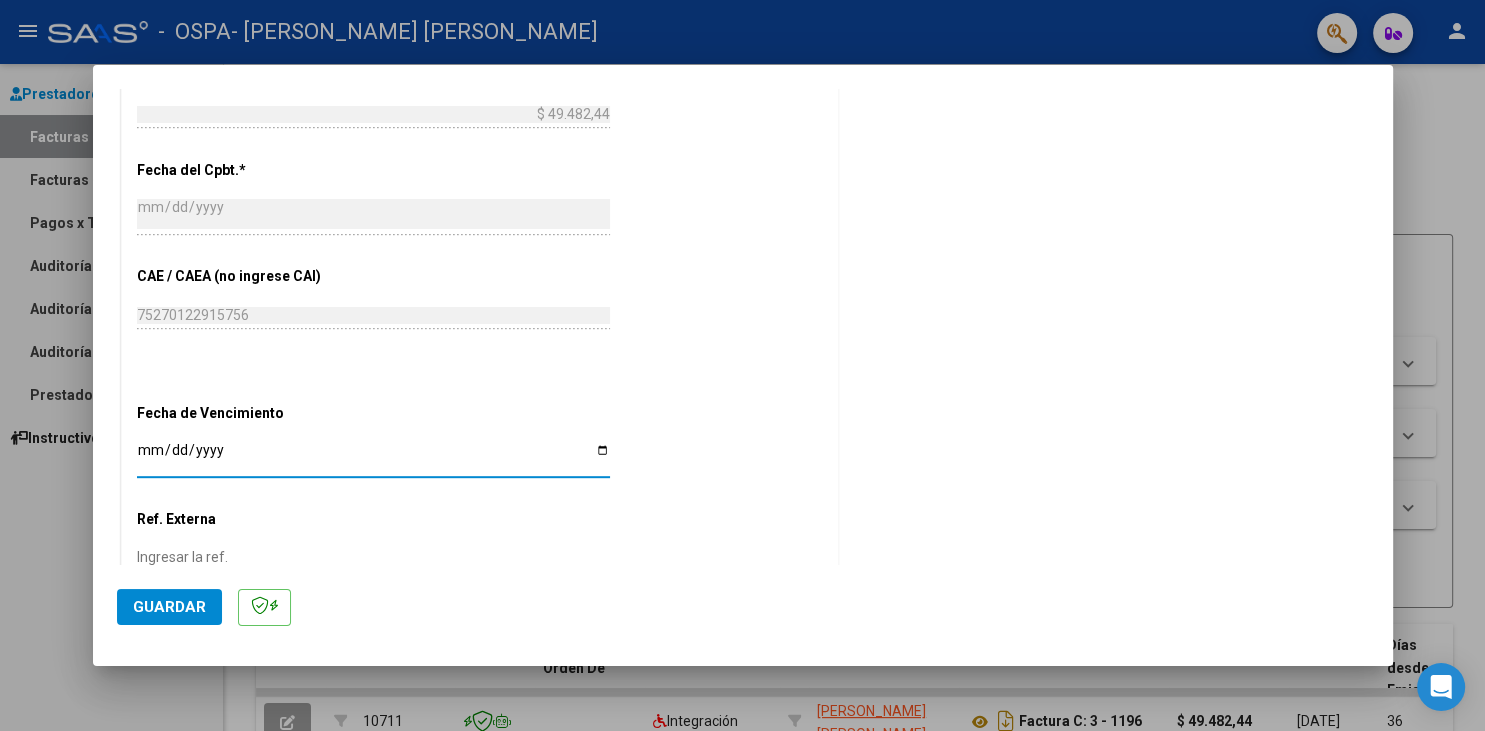 type on "[DATE]" 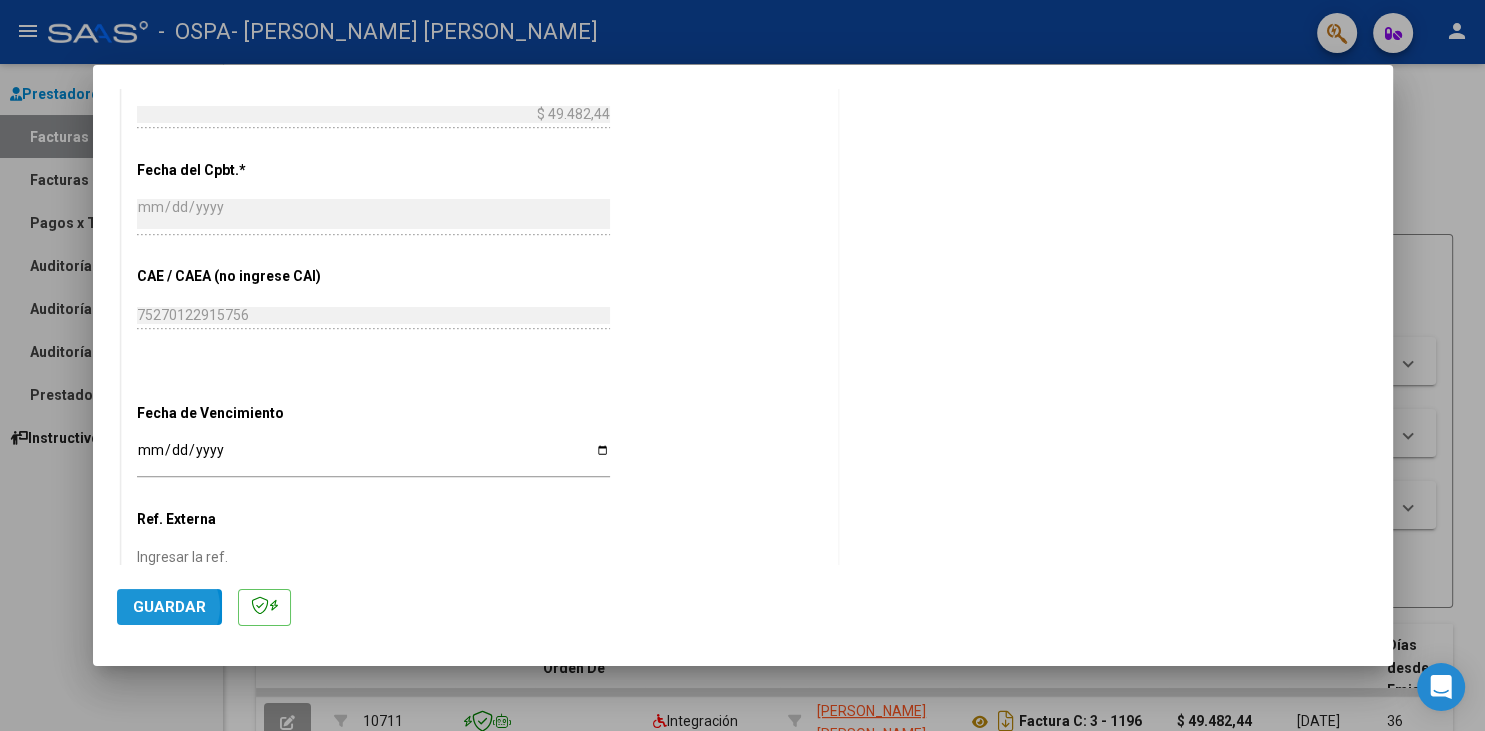 click on "Guardar" 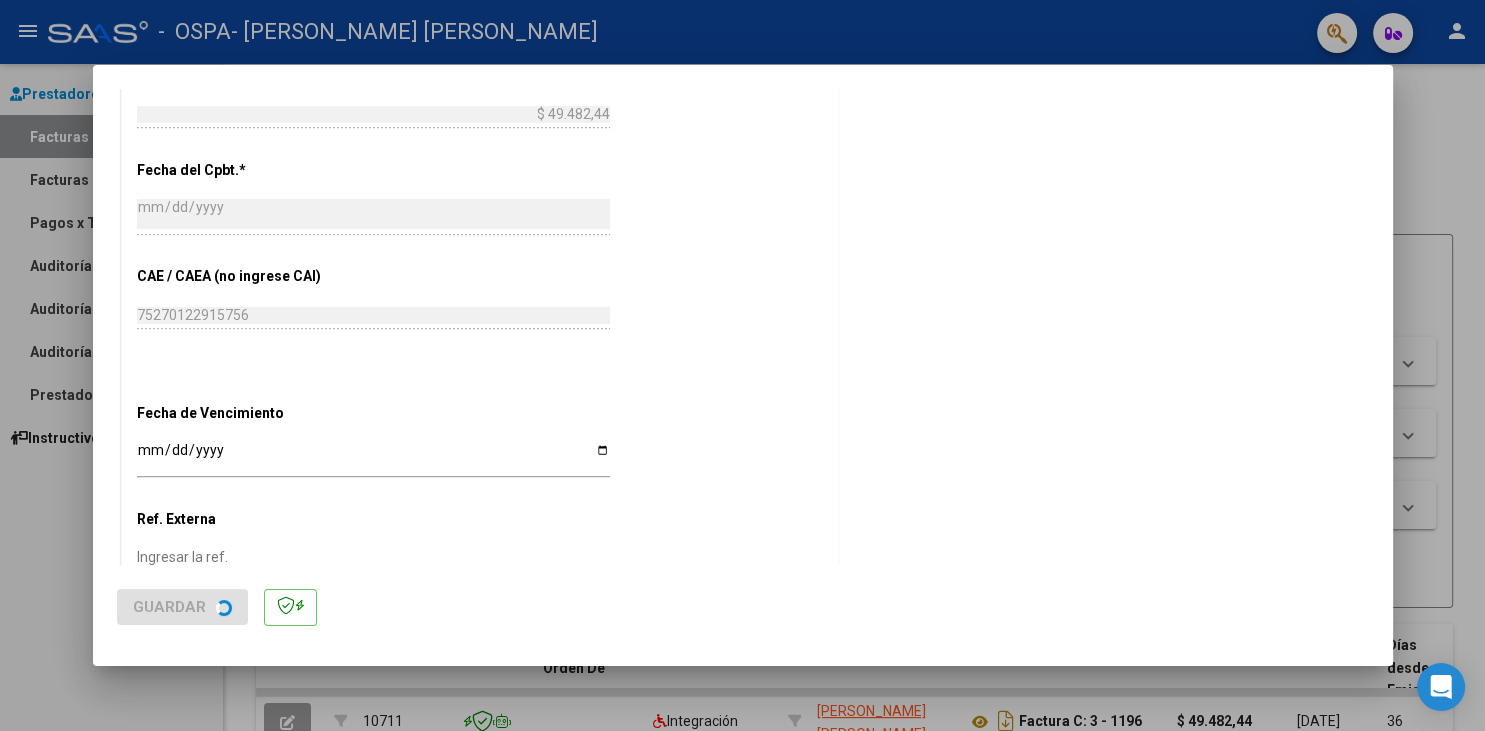 scroll, scrollTop: 0, scrollLeft: 0, axis: both 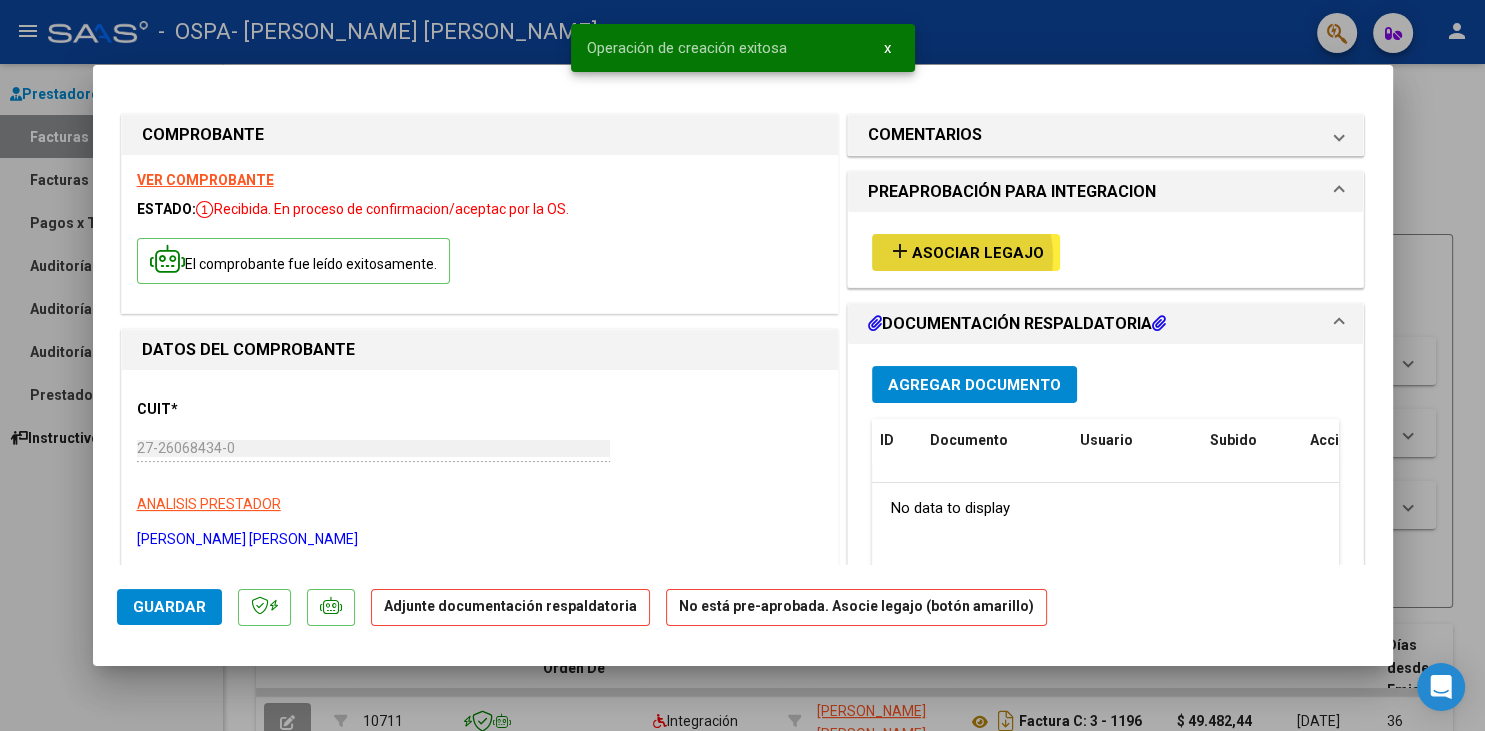 click on "Asociar Legajo" at bounding box center (978, 253) 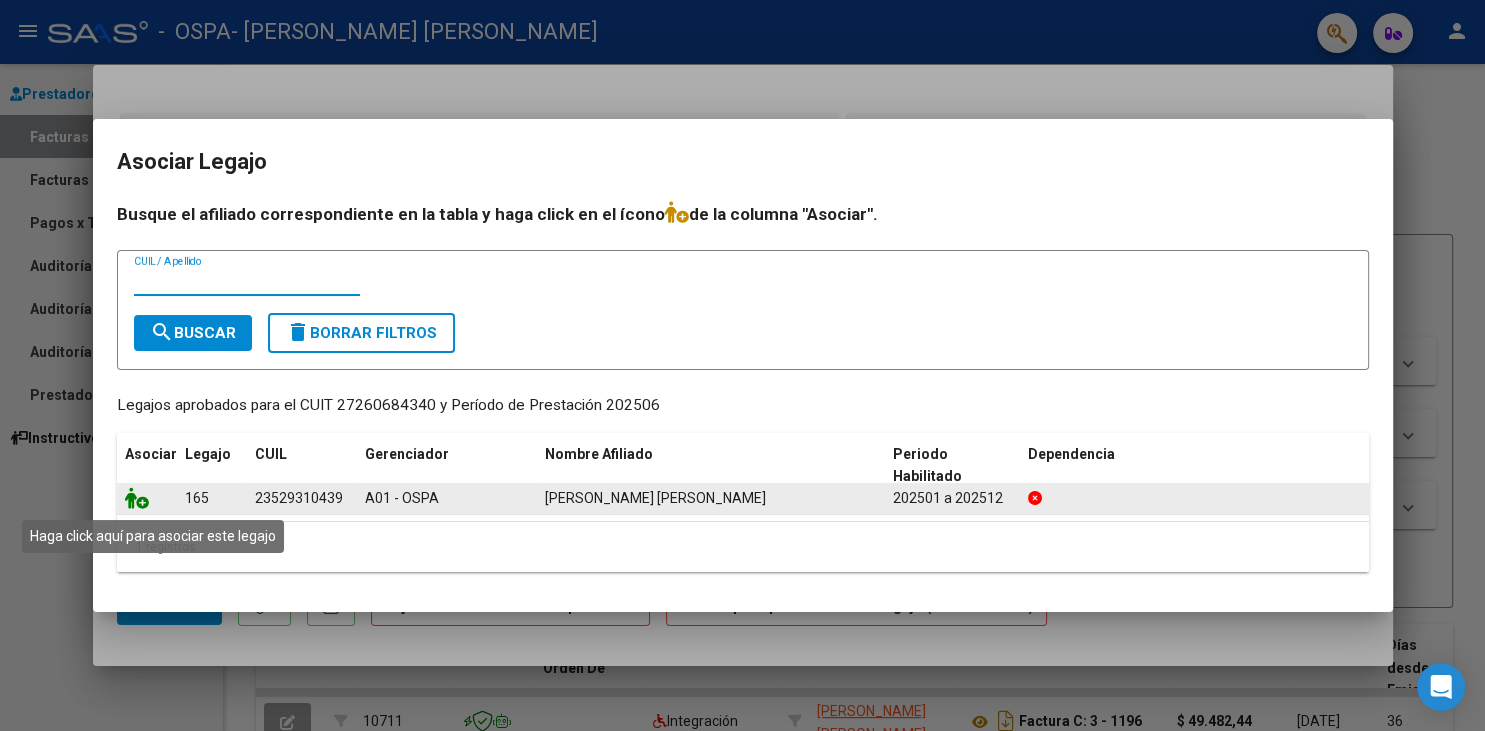 click 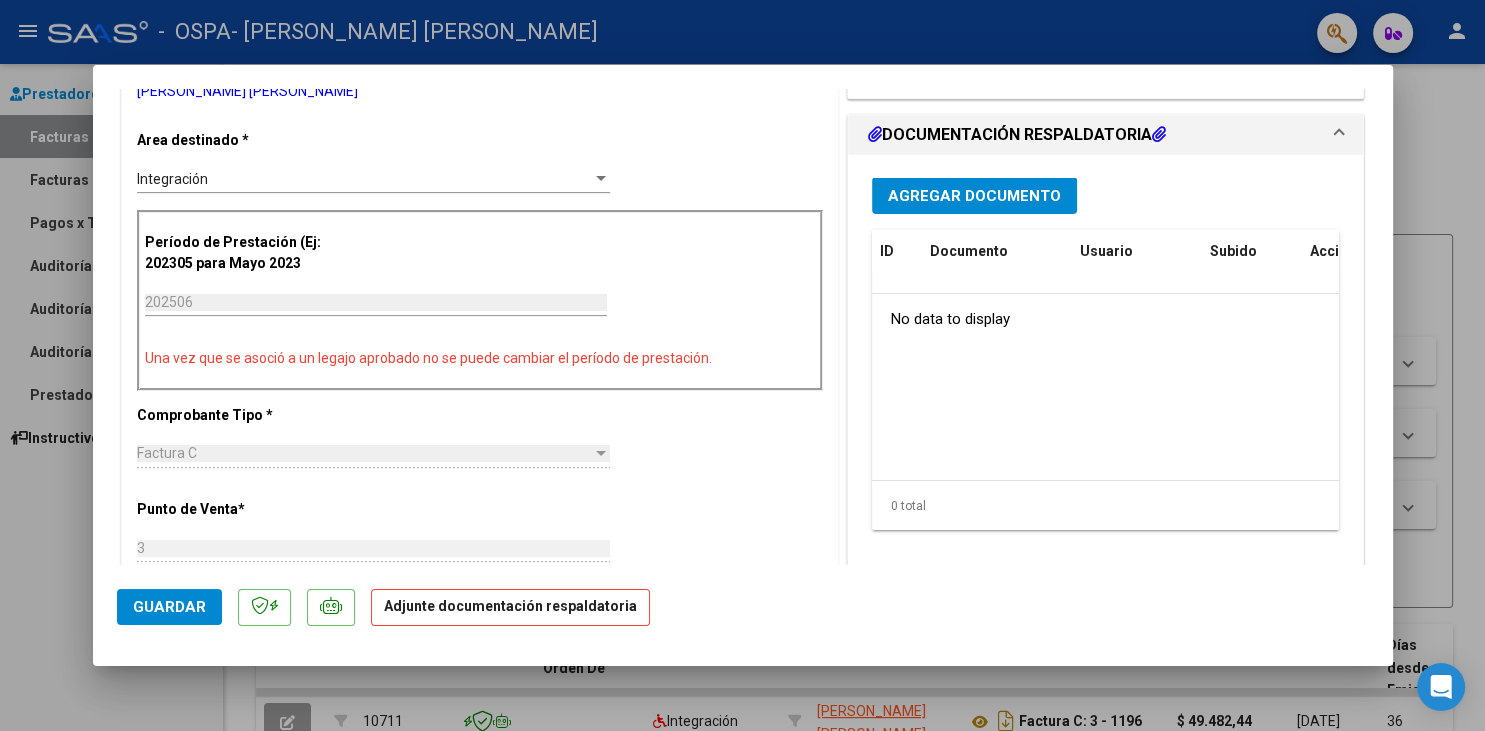 scroll, scrollTop: 504, scrollLeft: 0, axis: vertical 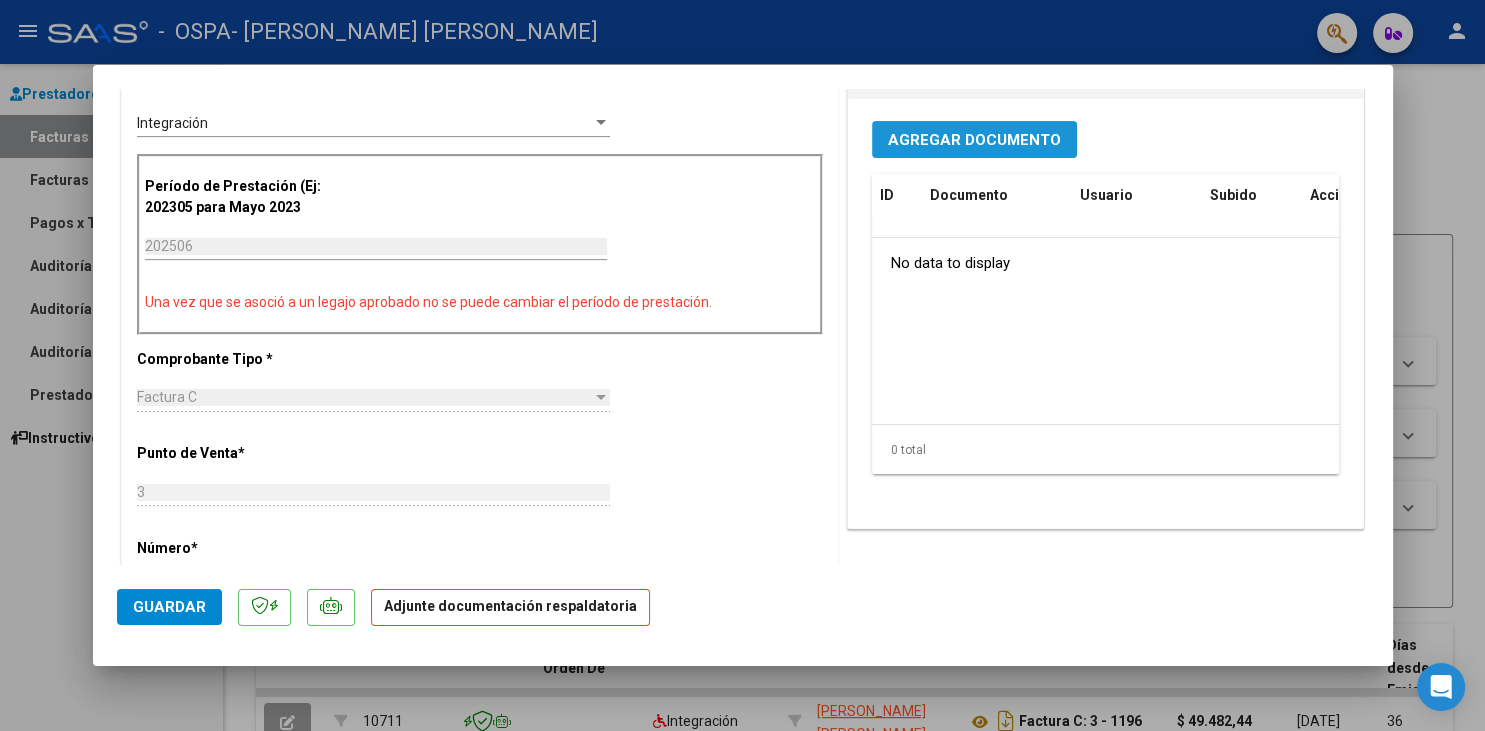 click on "Agregar Documento" at bounding box center [974, 140] 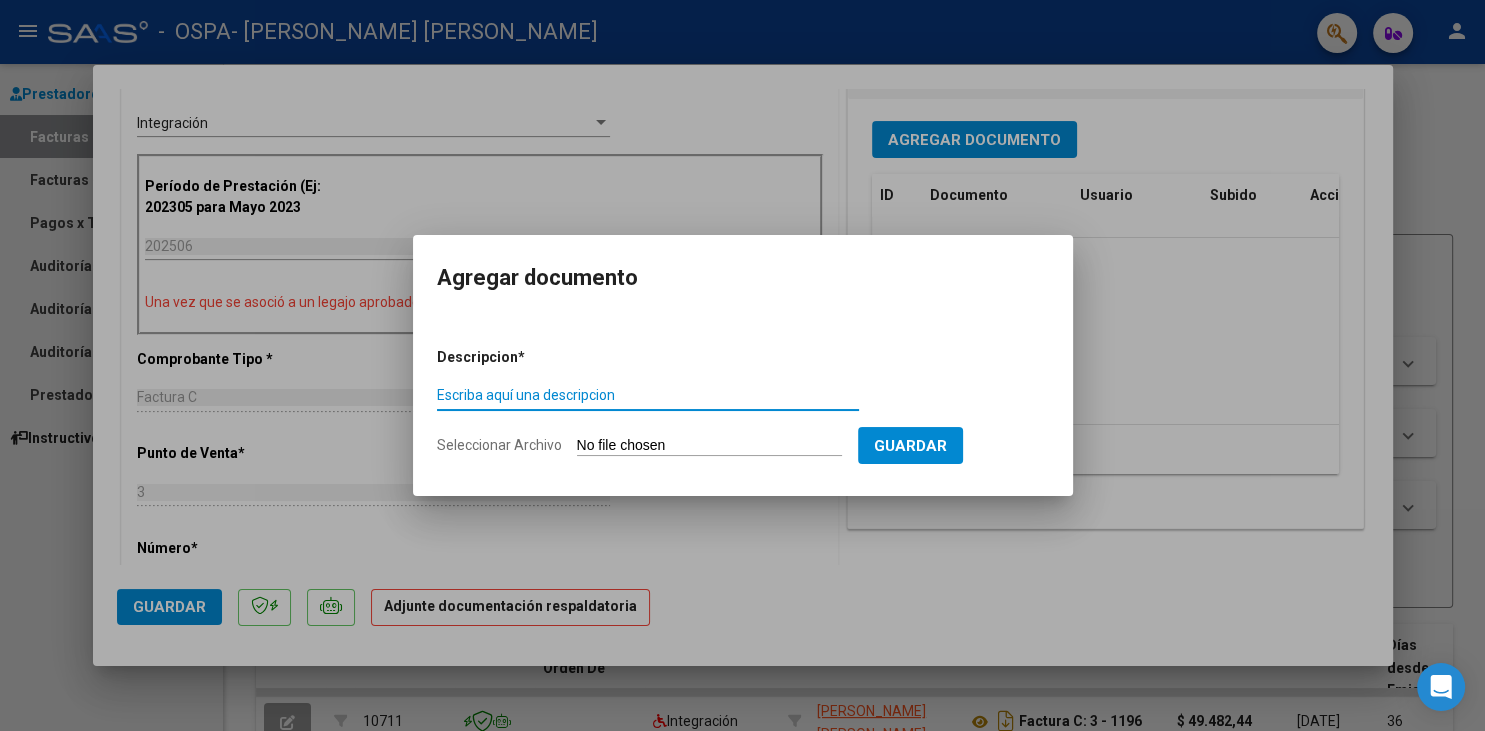 click on "Seleccionar Archivo" at bounding box center (709, 446) 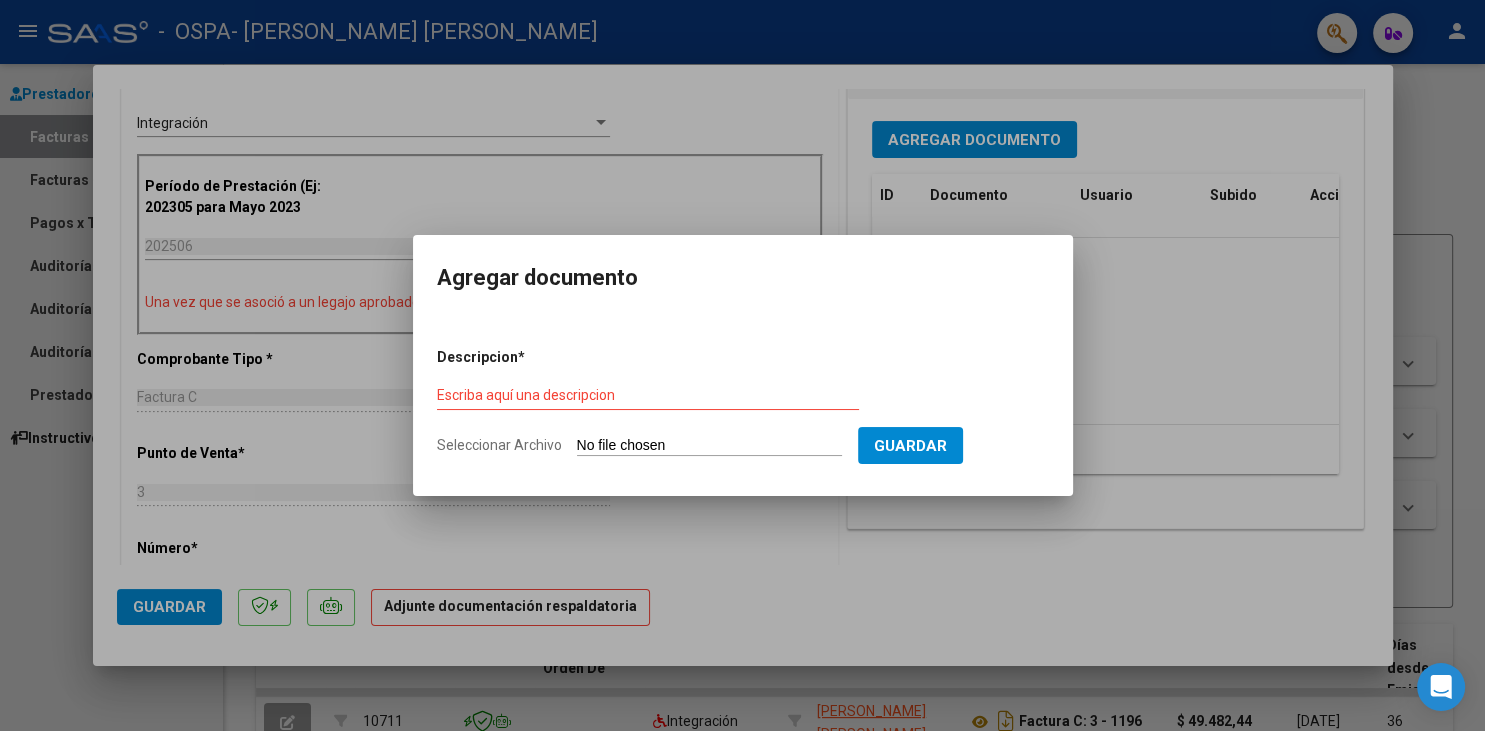 type on "C:\fakepath\ASITENCIA JUNIO 2025.pdf" 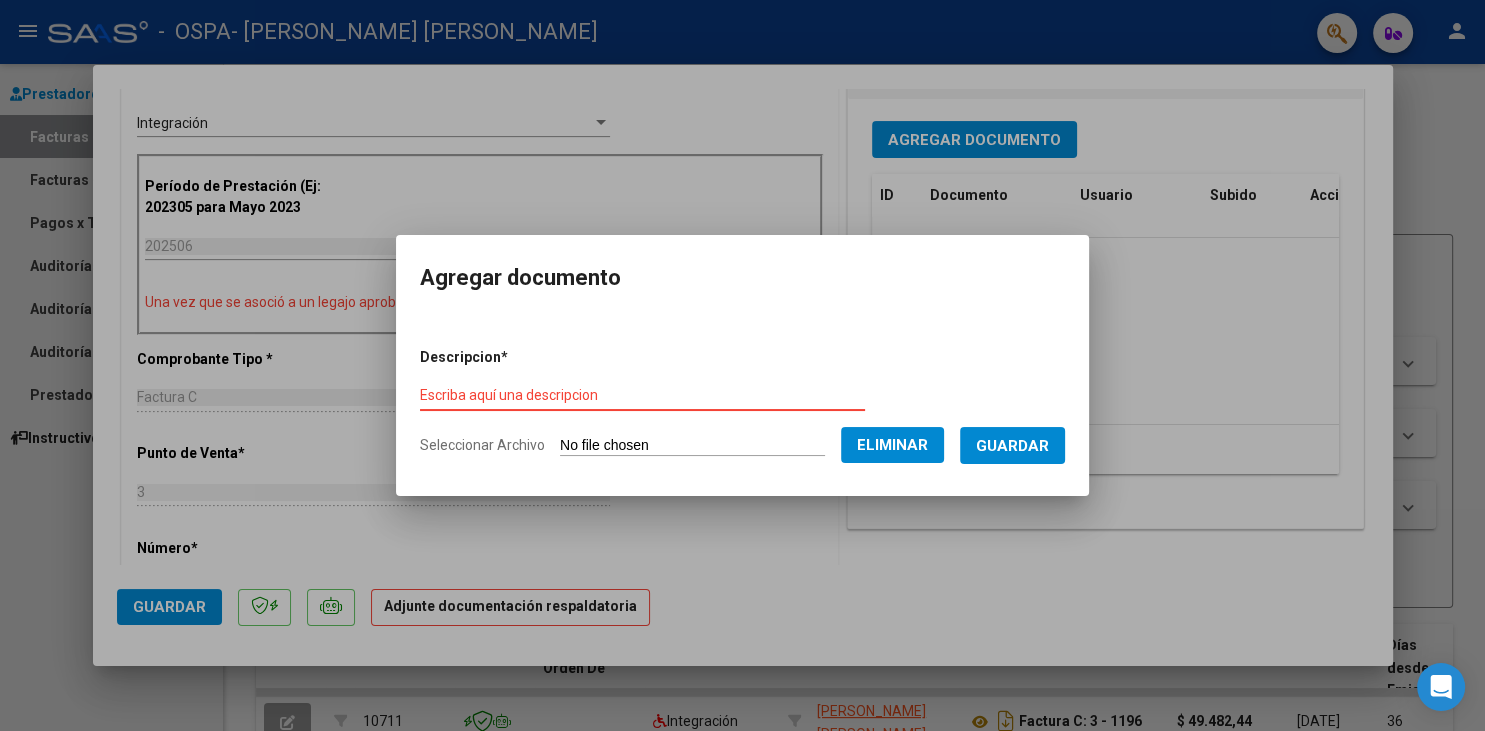 click on "Escriba aquí una descripcion" at bounding box center (642, 395) 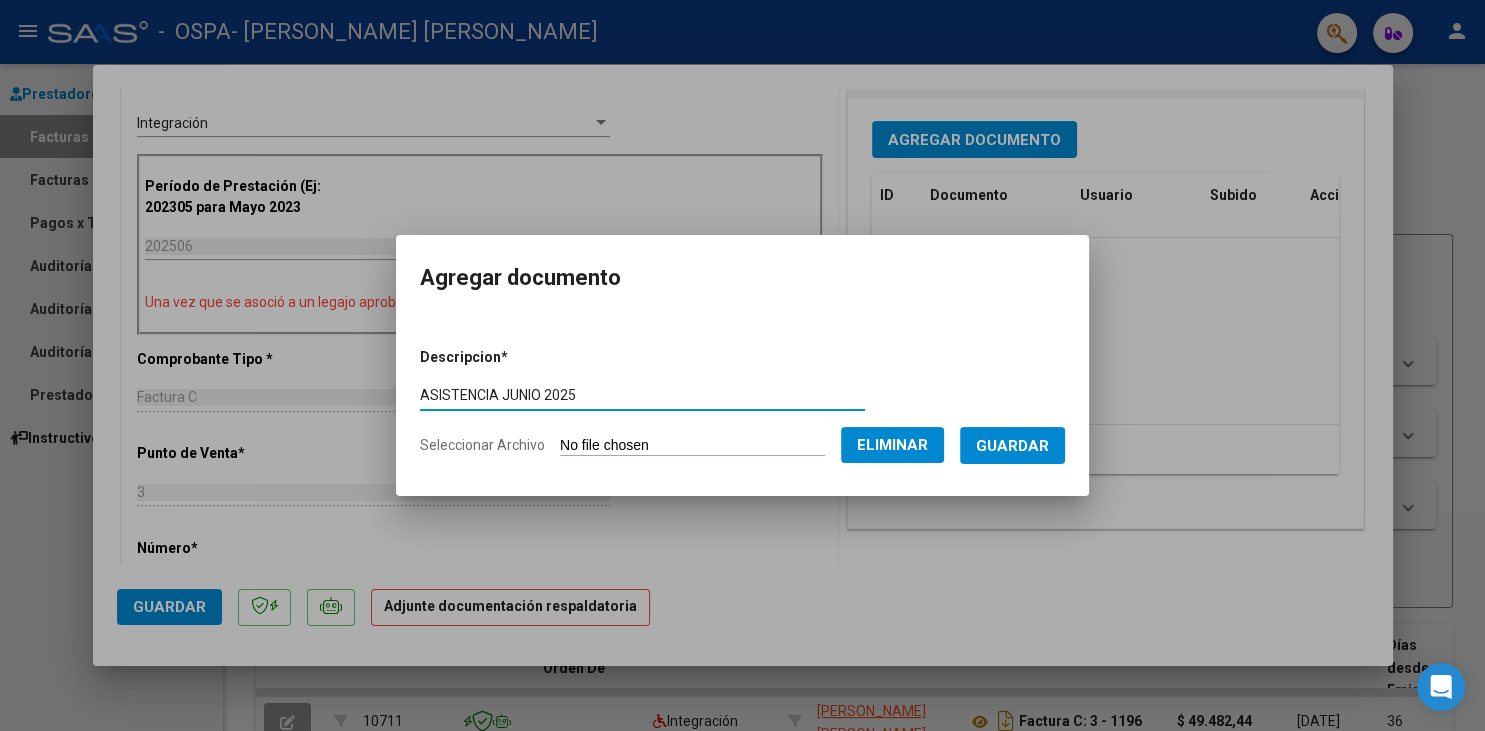 type on "ASISTENCIA JUNIO 2025" 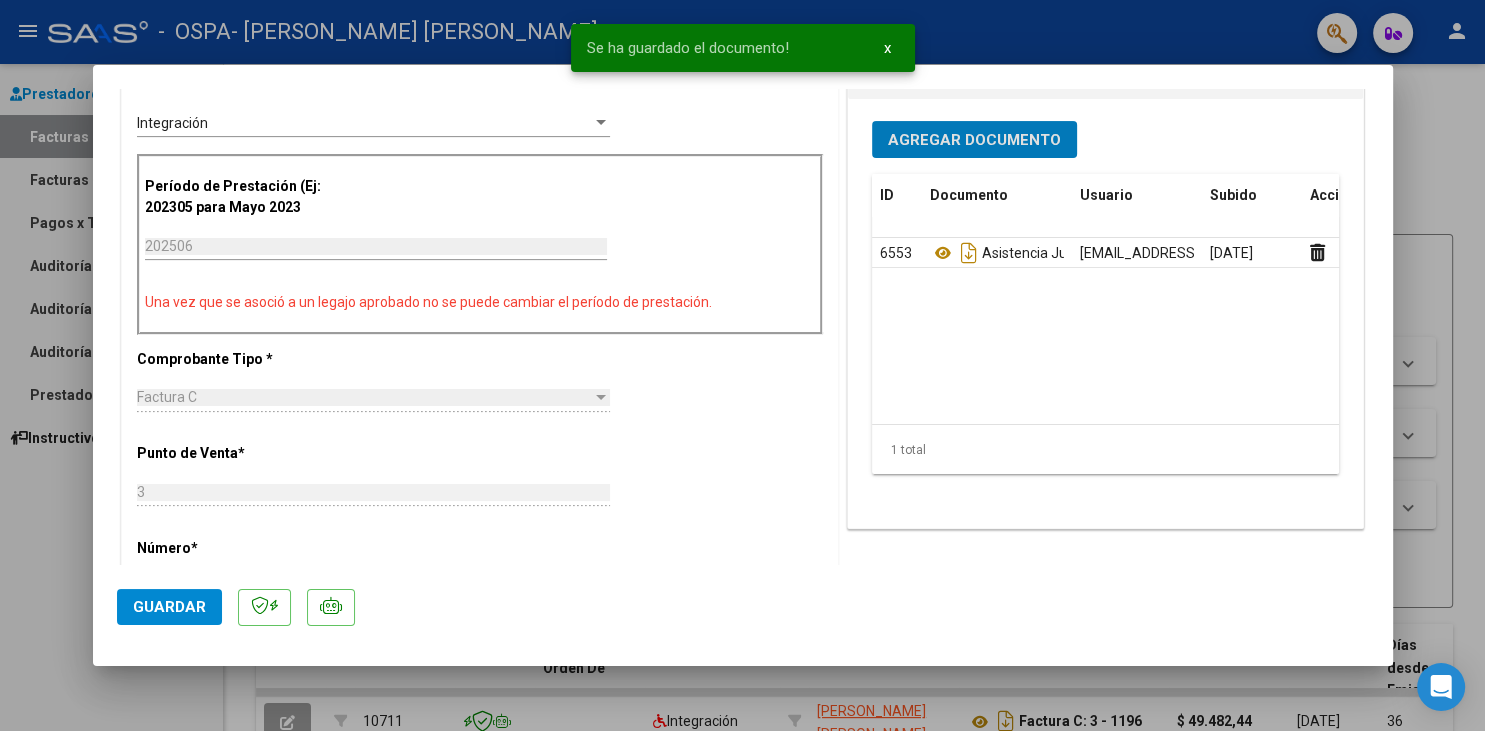 click on "Agregar Documento" at bounding box center (974, 139) 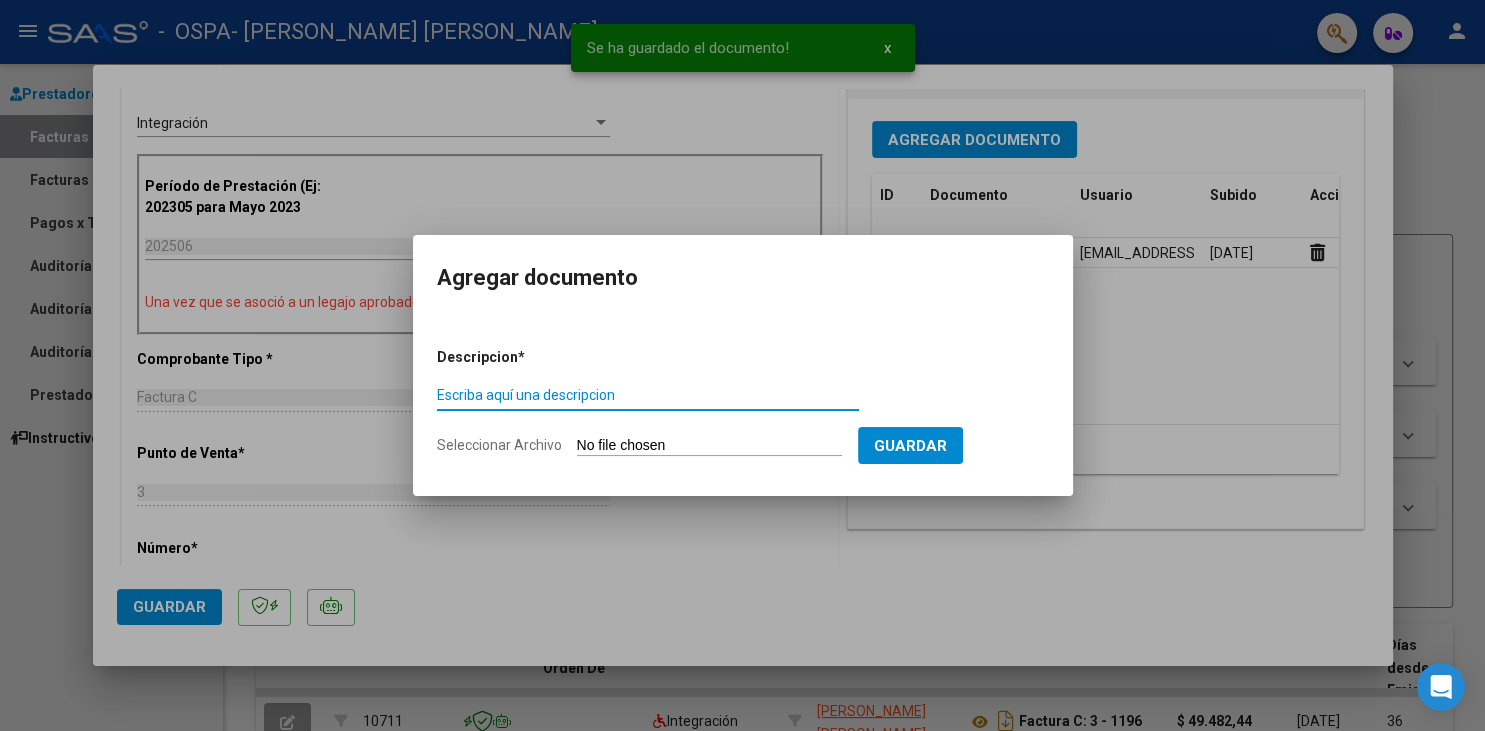 click on "Seleccionar Archivo" at bounding box center (709, 446) 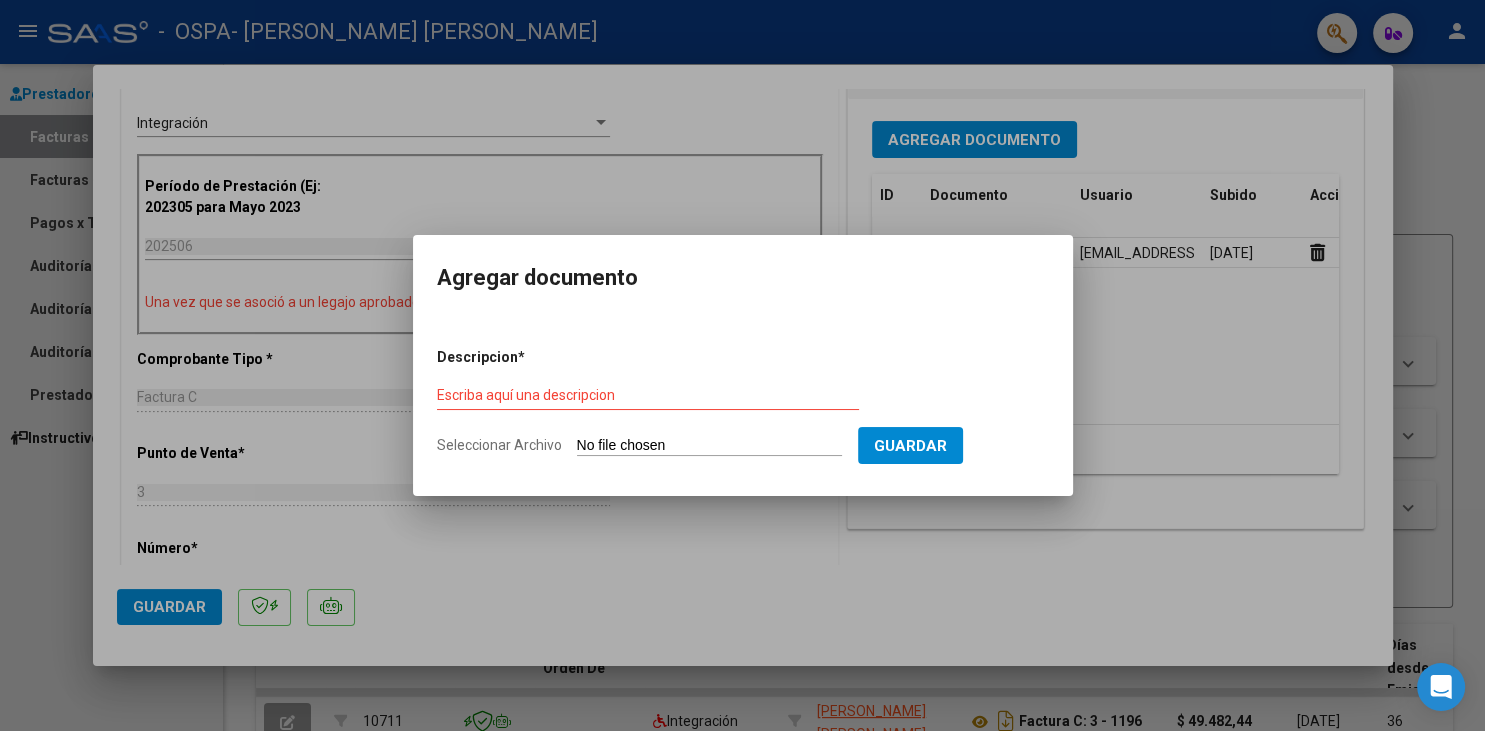 type on "C:\fakepath\PRIMER INFORME SEMESTRAL 2025 [PERSON_NAME].docx" 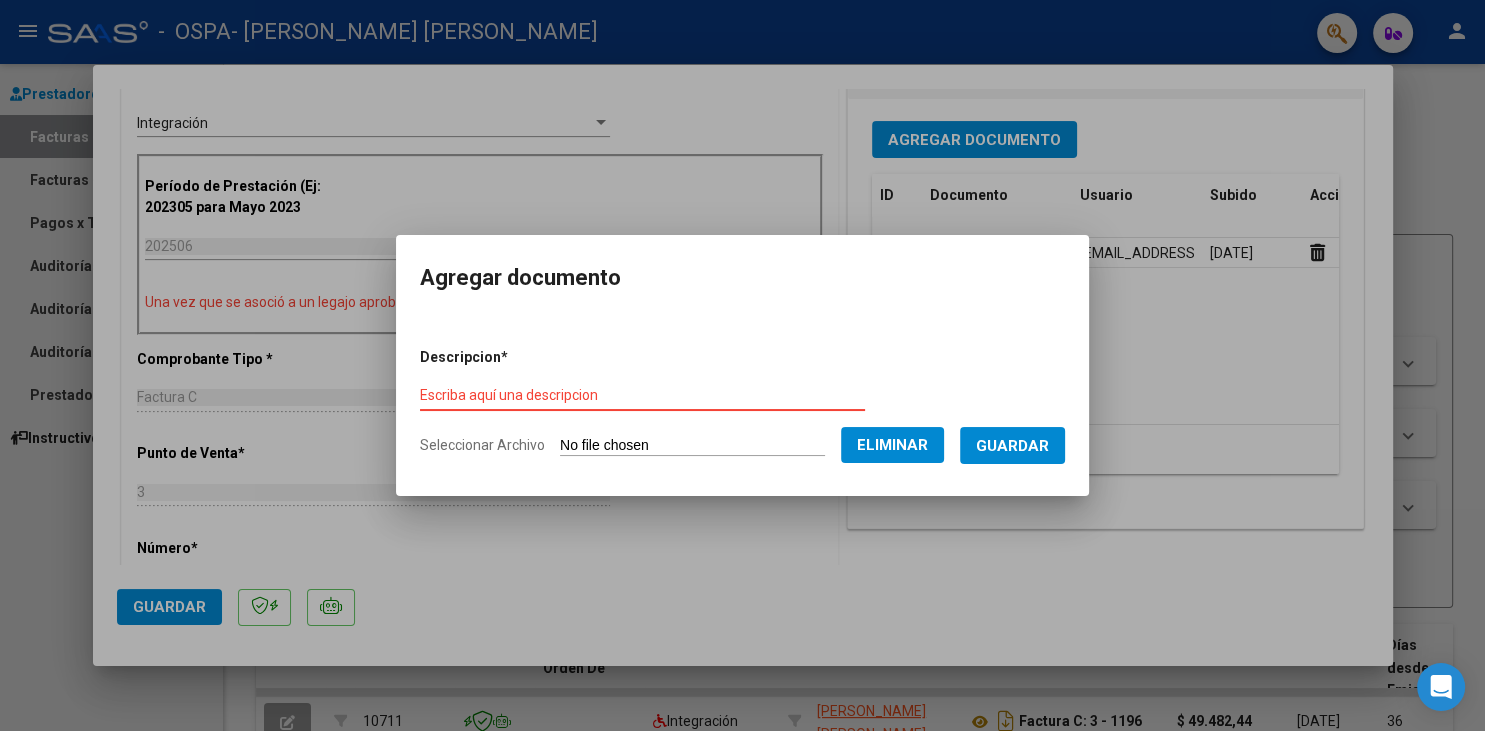 click on "Escriba aquí una descripcion" at bounding box center [642, 395] 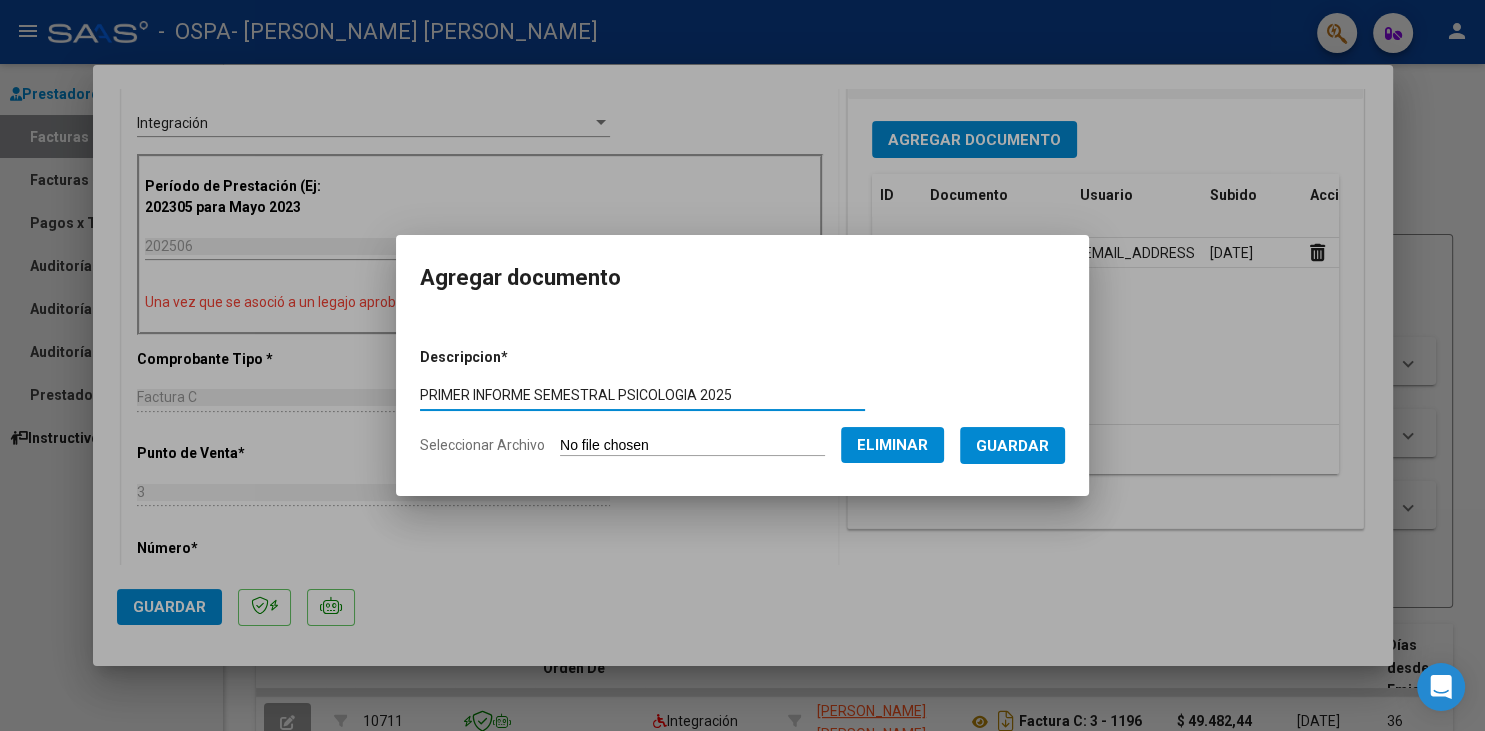 type on "PRIMER INFORME SEMESTRAL PSICOLOGIA 2025" 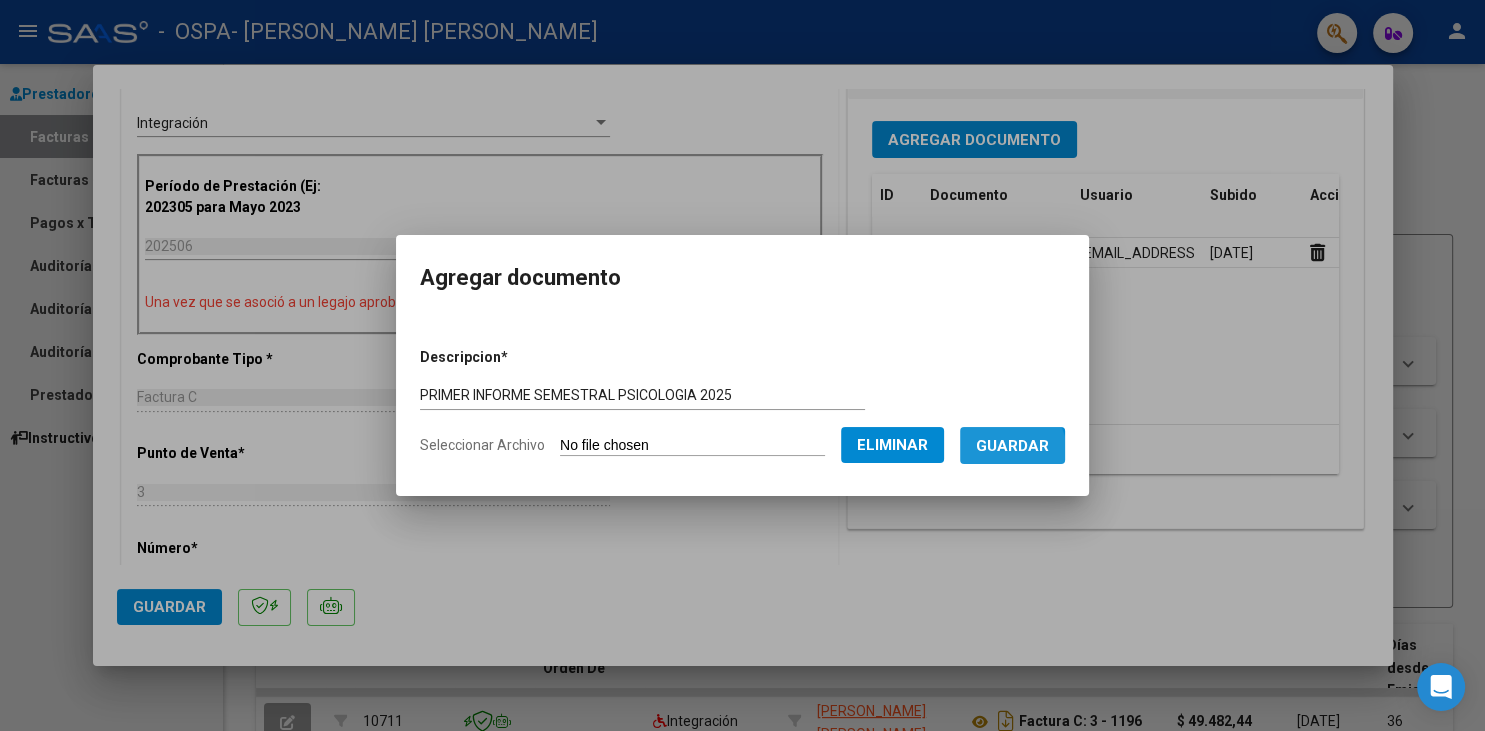 click on "Guardar" at bounding box center [1012, 446] 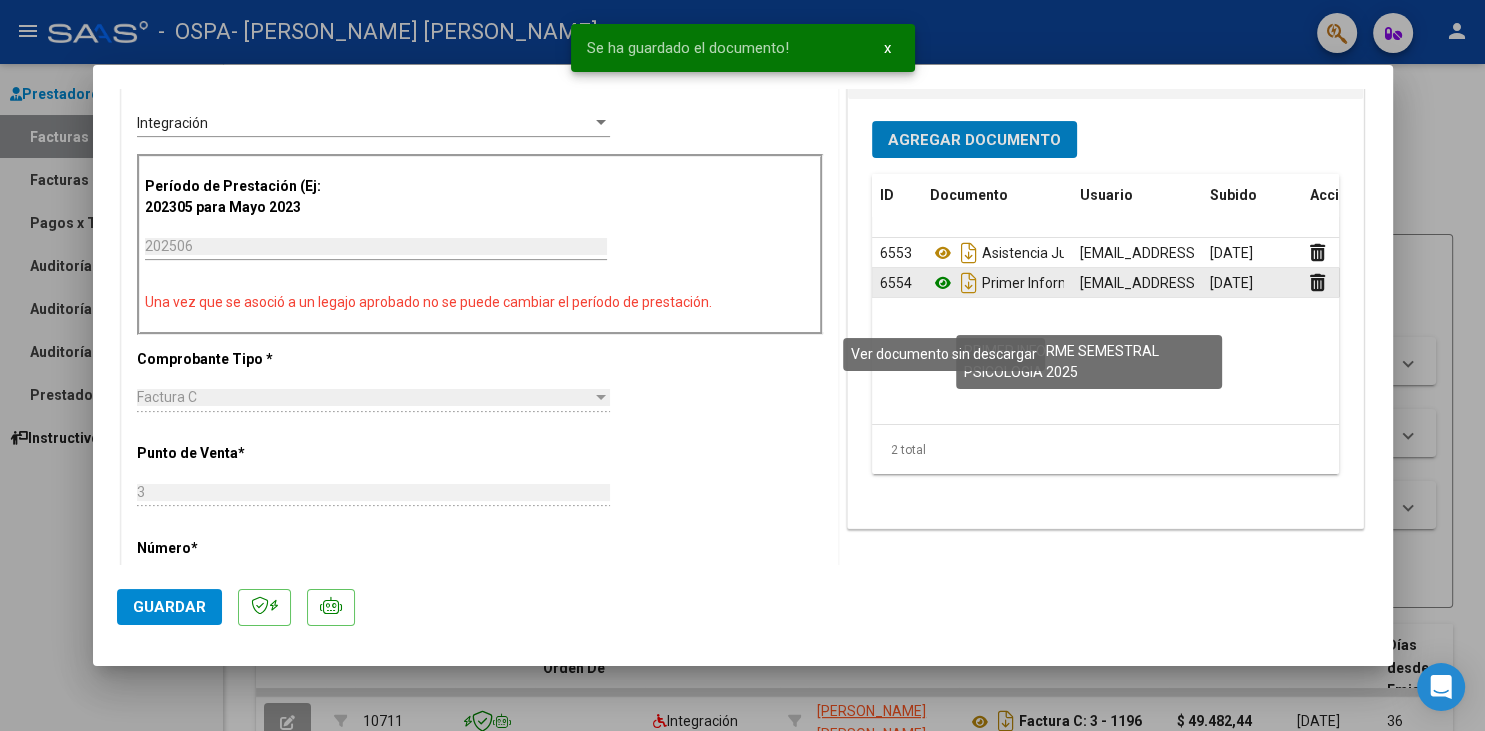 click 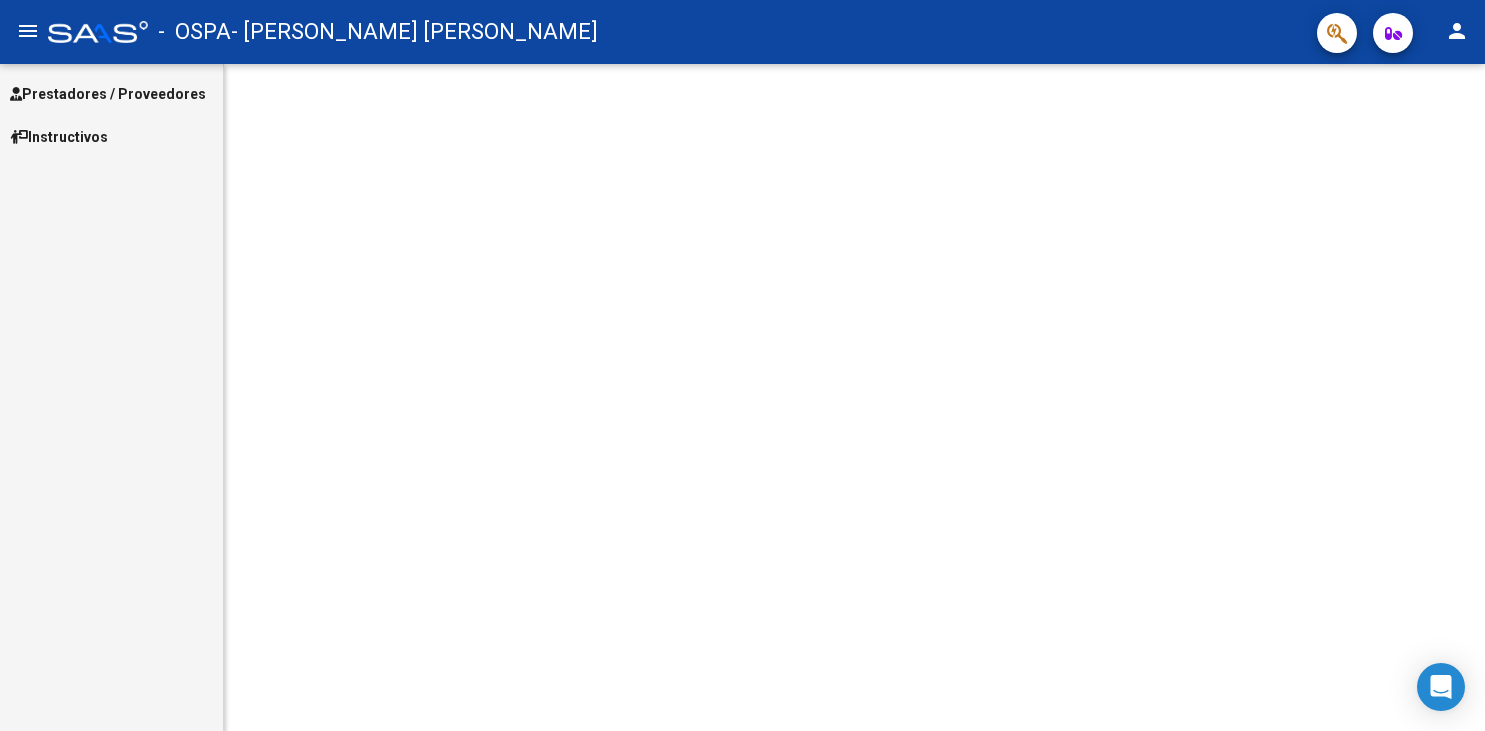 scroll, scrollTop: 0, scrollLeft: 0, axis: both 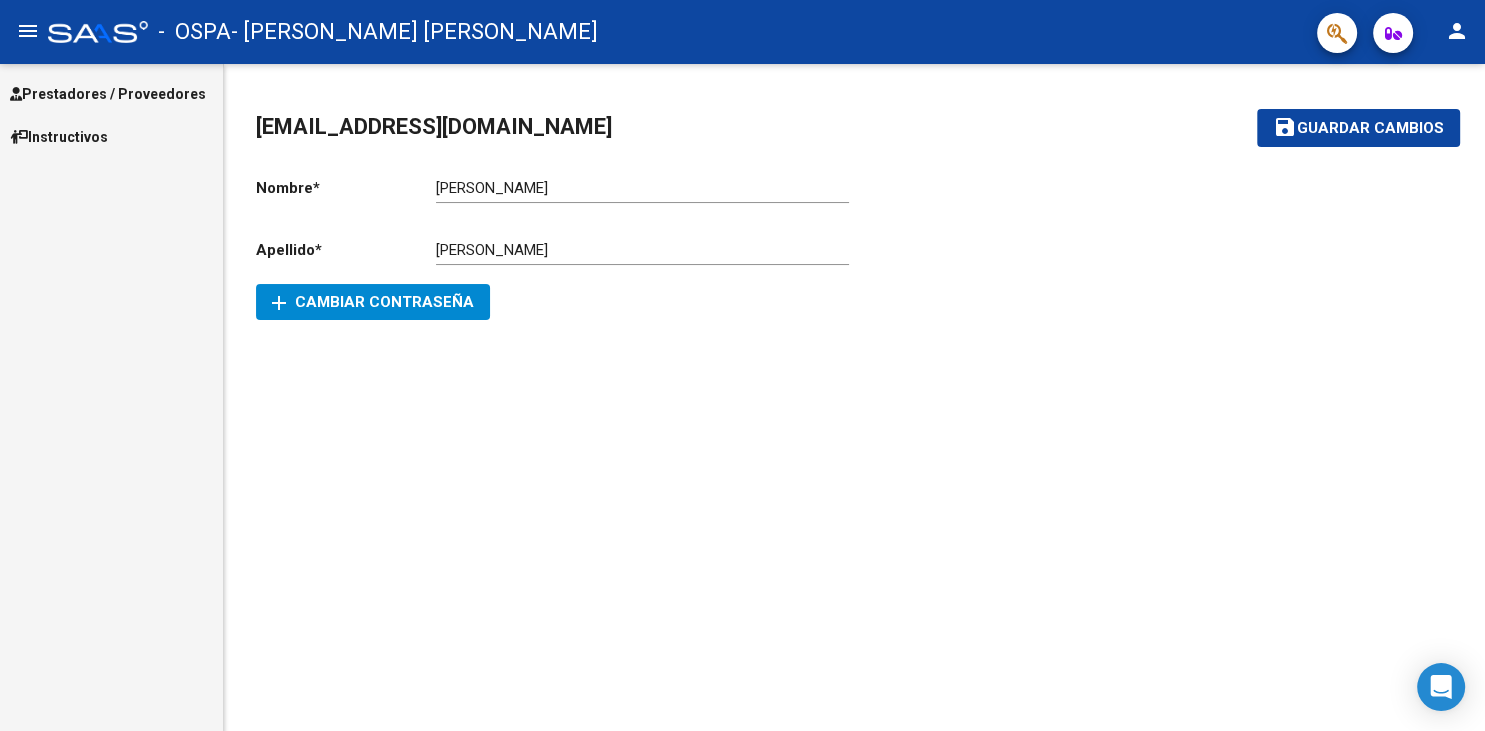 click on "Prestadores / Proveedores" at bounding box center (108, 94) 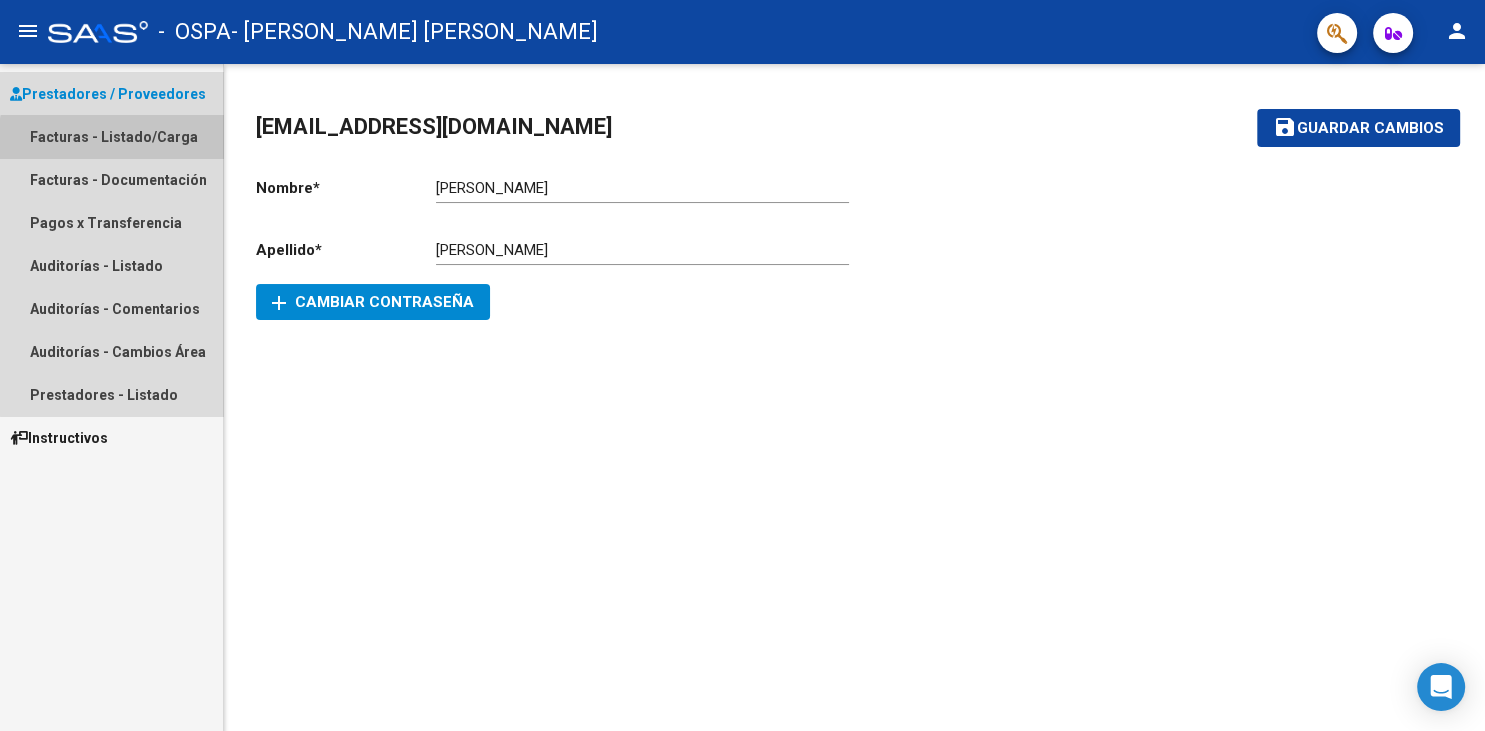 click on "Facturas - Listado/Carga" at bounding box center [111, 136] 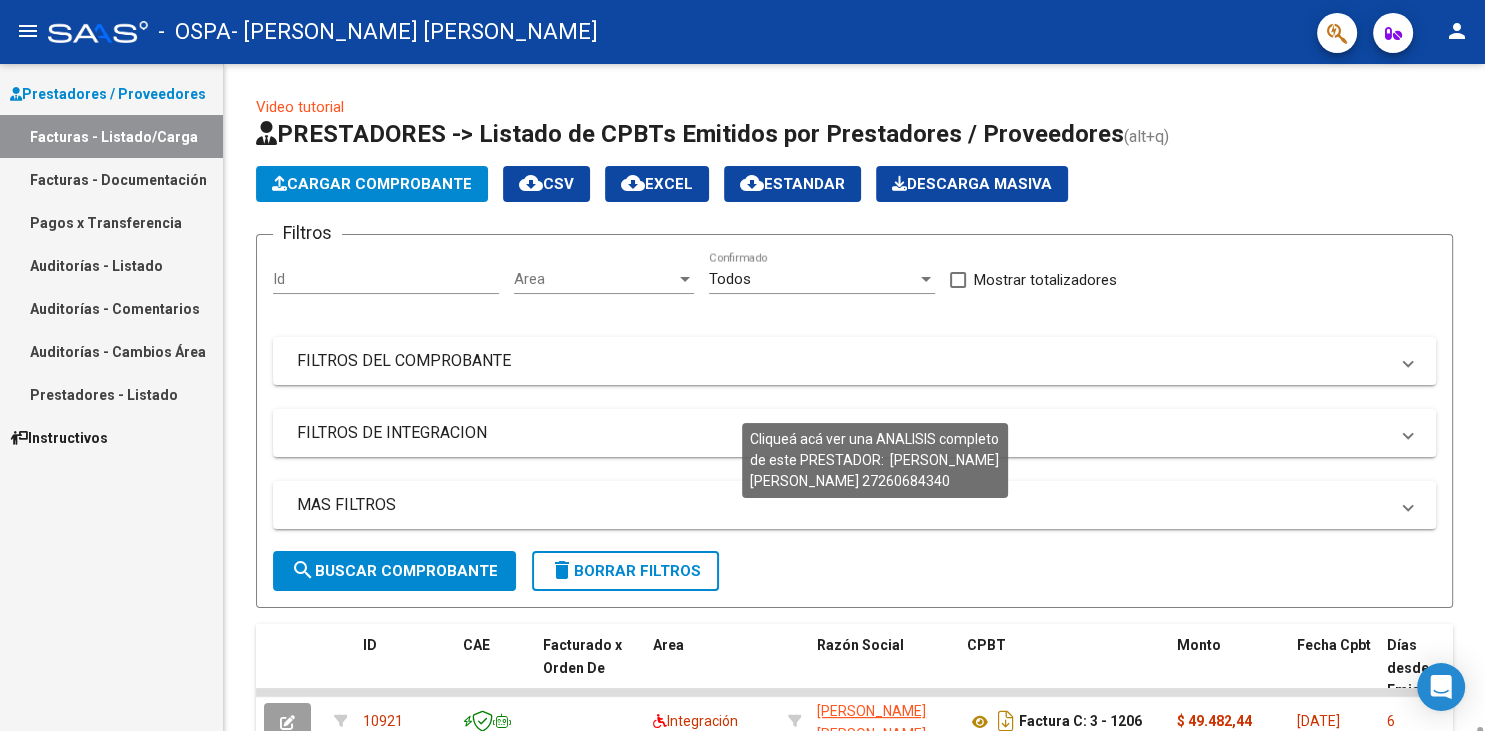 scroll, scrollTop: 432, scrollLeft: 0, axis: vertical 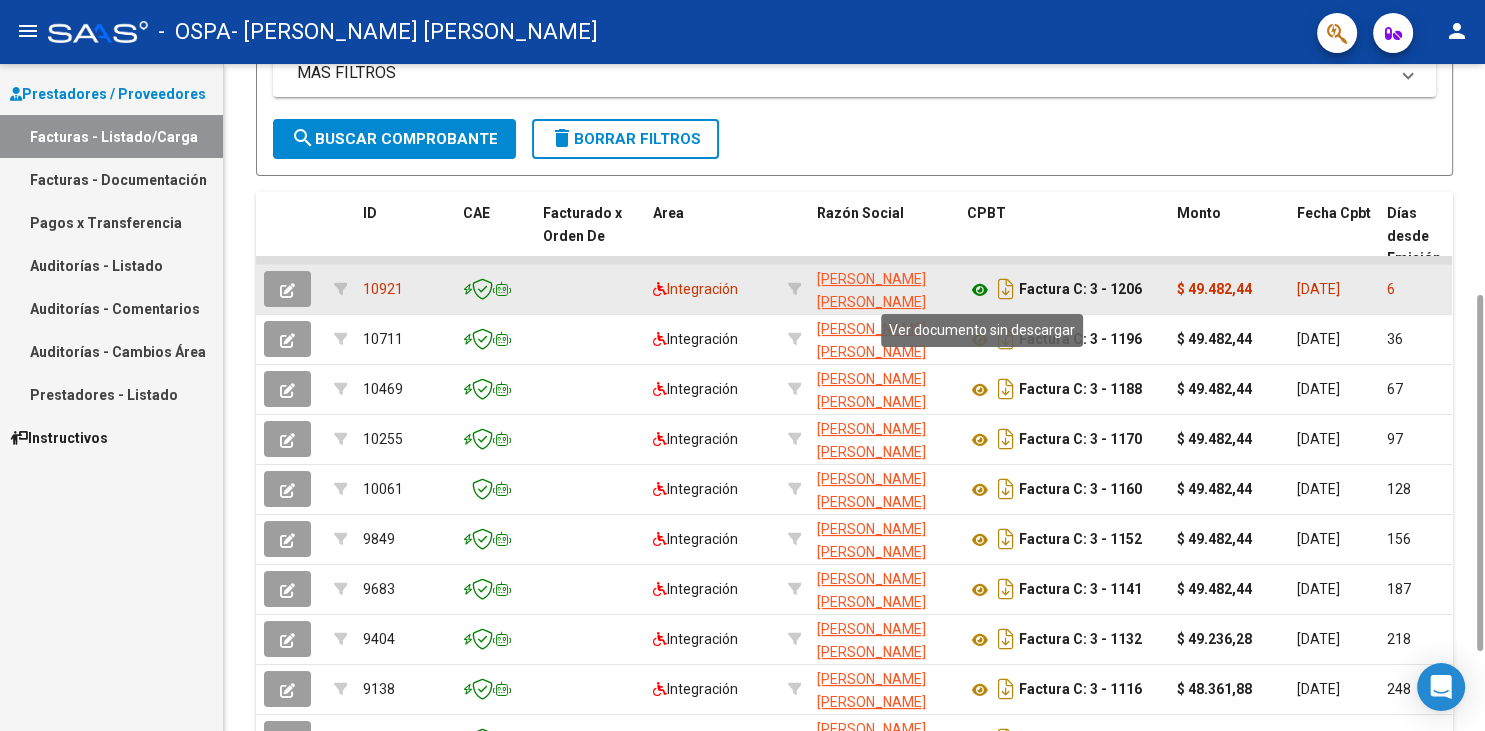 click 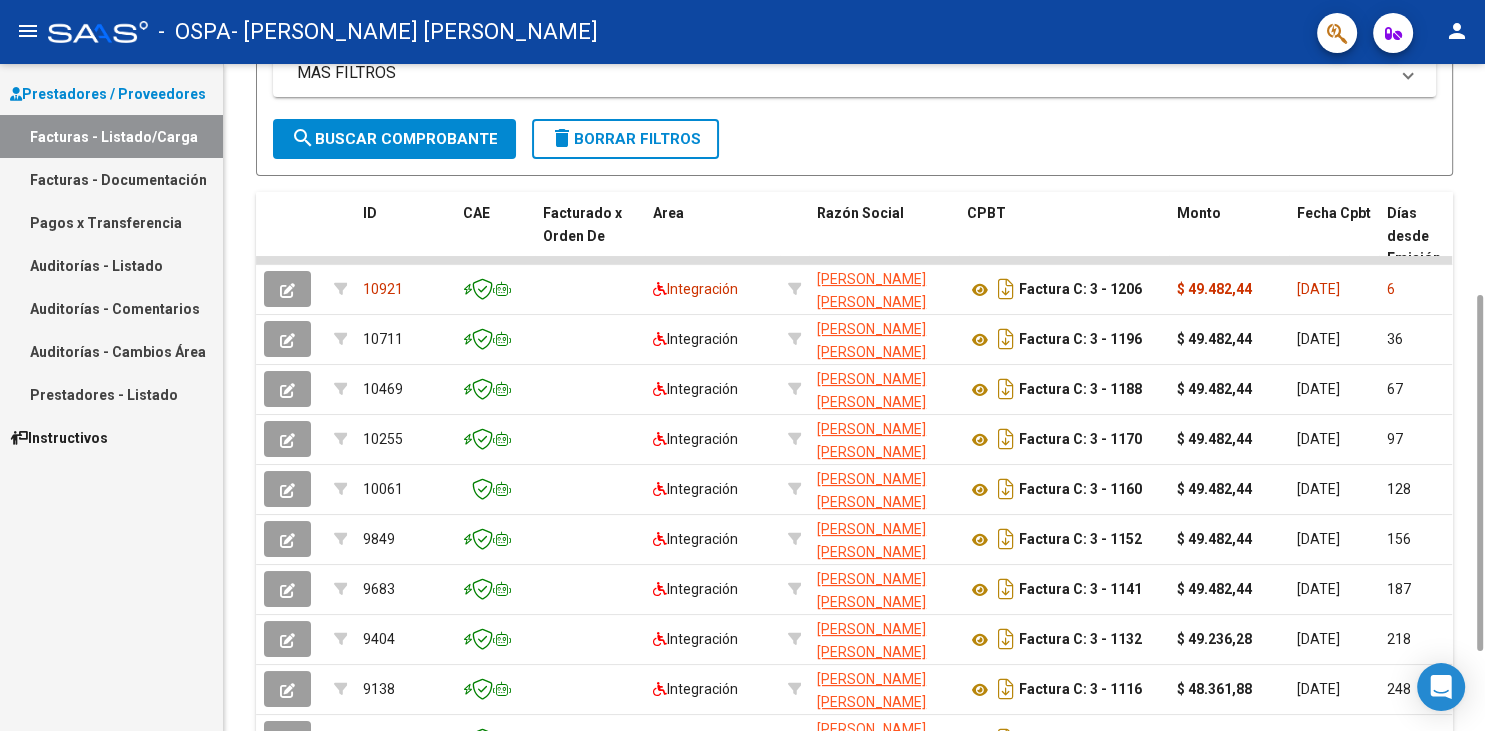 scroll, scrollTop: 584, scrollLeft: 0, axis: vertical 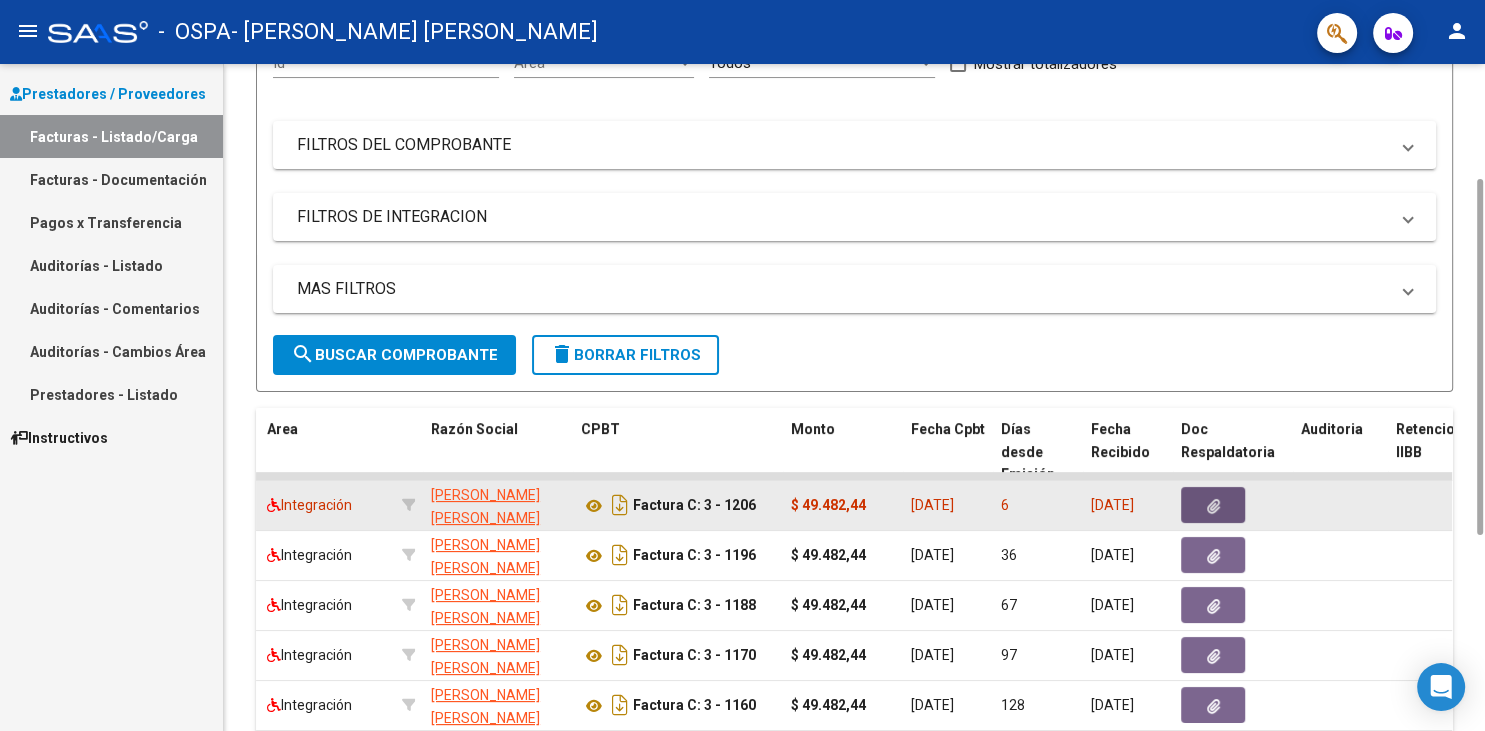 click 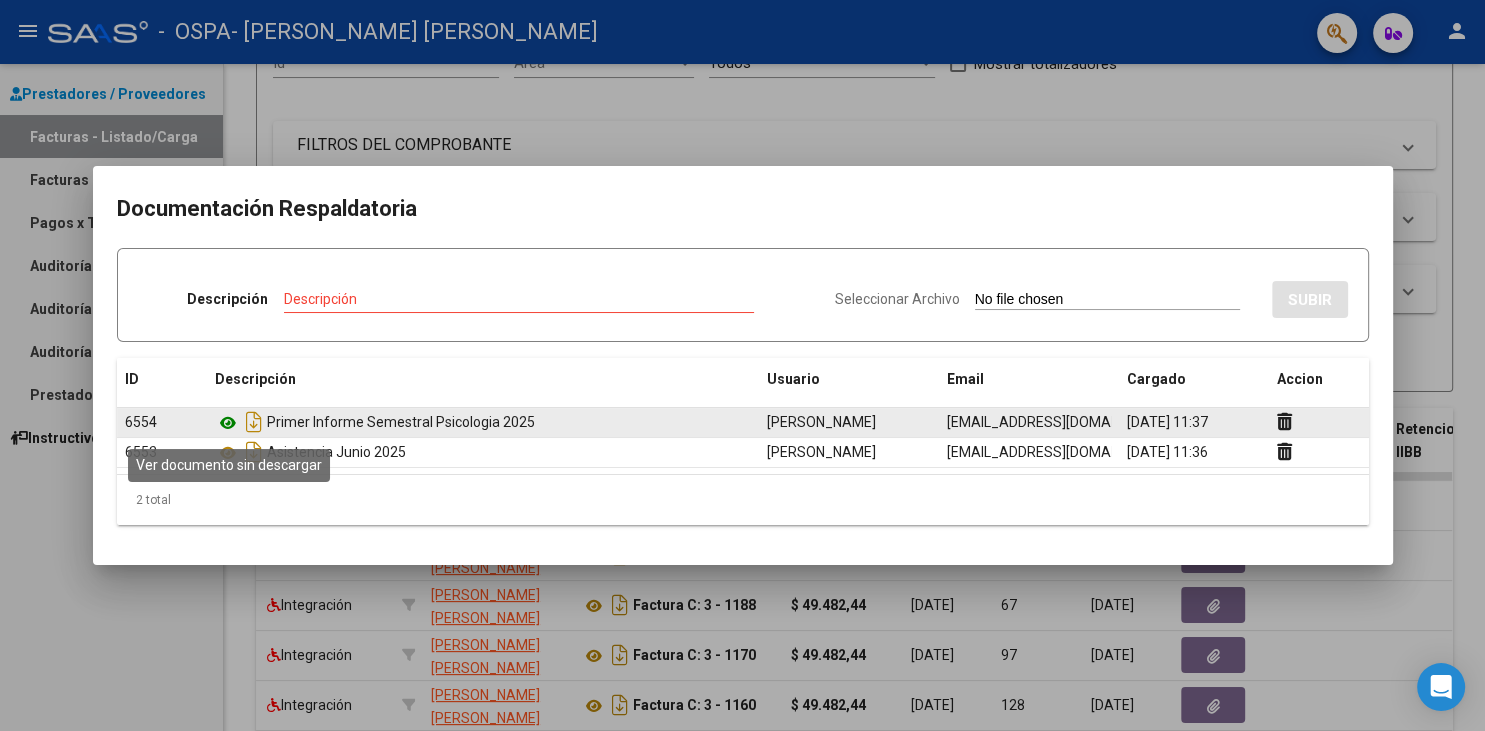 click 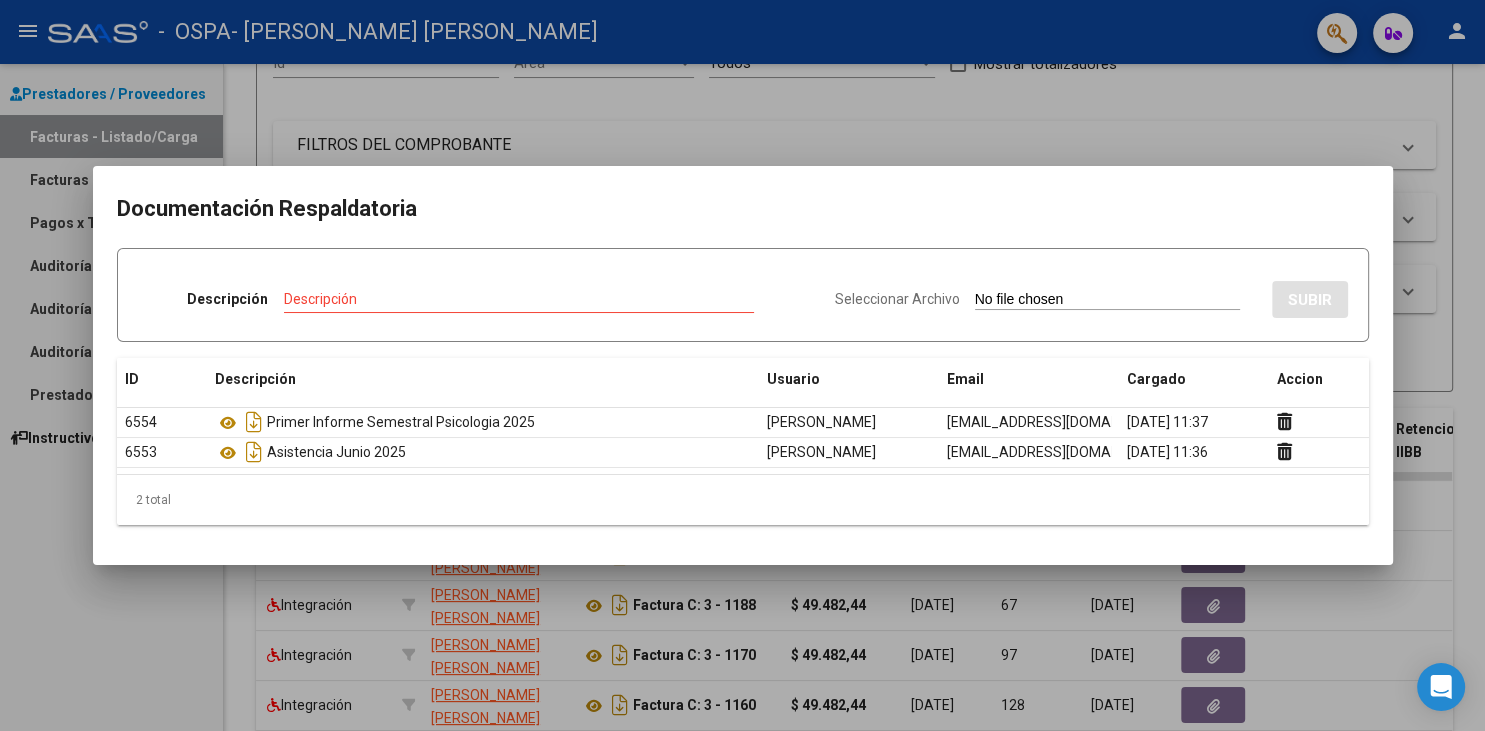 click at bounding box center [742, 365] 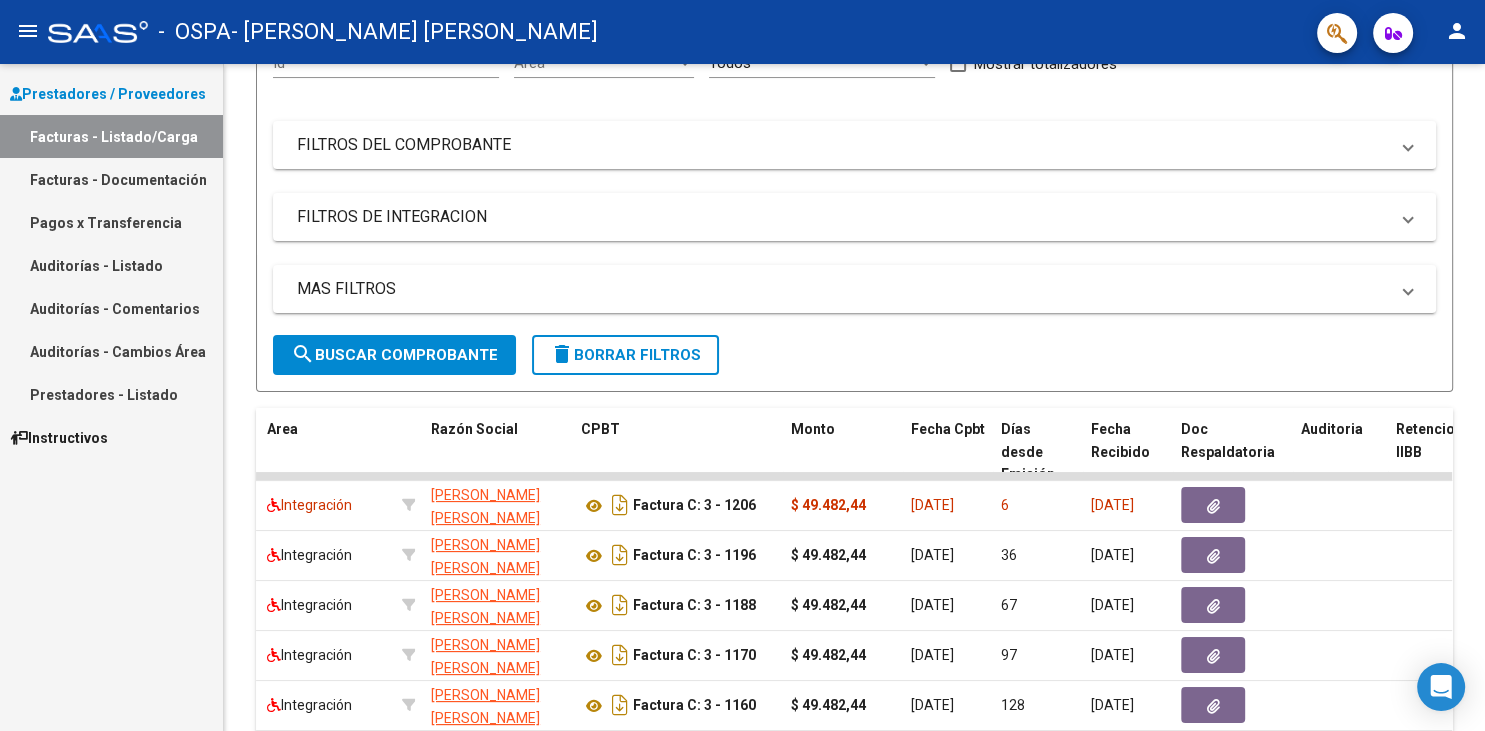 click on "Prestadores / Proveedores Facturas - Listado/Carga Facturas - Documentación Pagos x Transferencia Auditorías - Listado Auditorías - Comentarios Auditorías - Cambios Área Prestadores - Listado    Instructivos" at bounding box center (111, 397) 